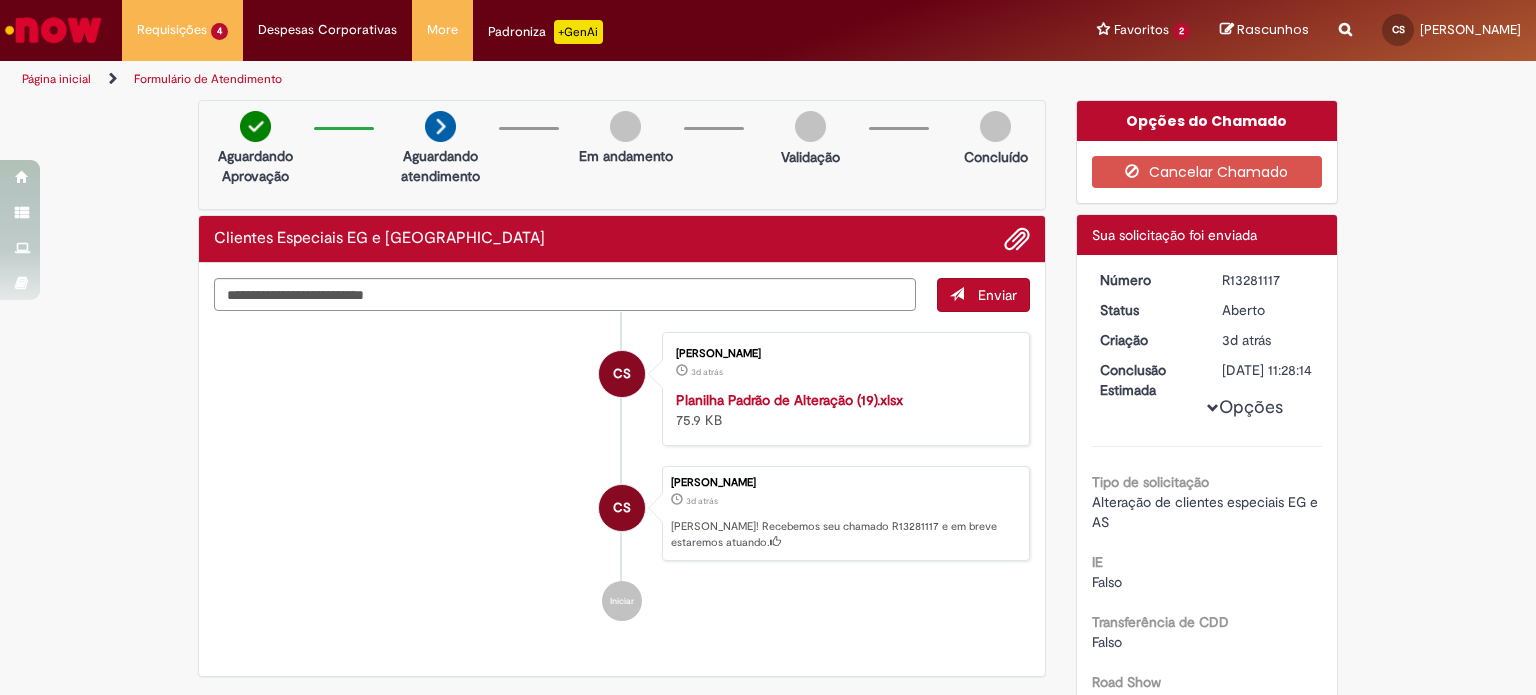 scroll, scrollTop: 0, scrollLeft: 0, axis: both 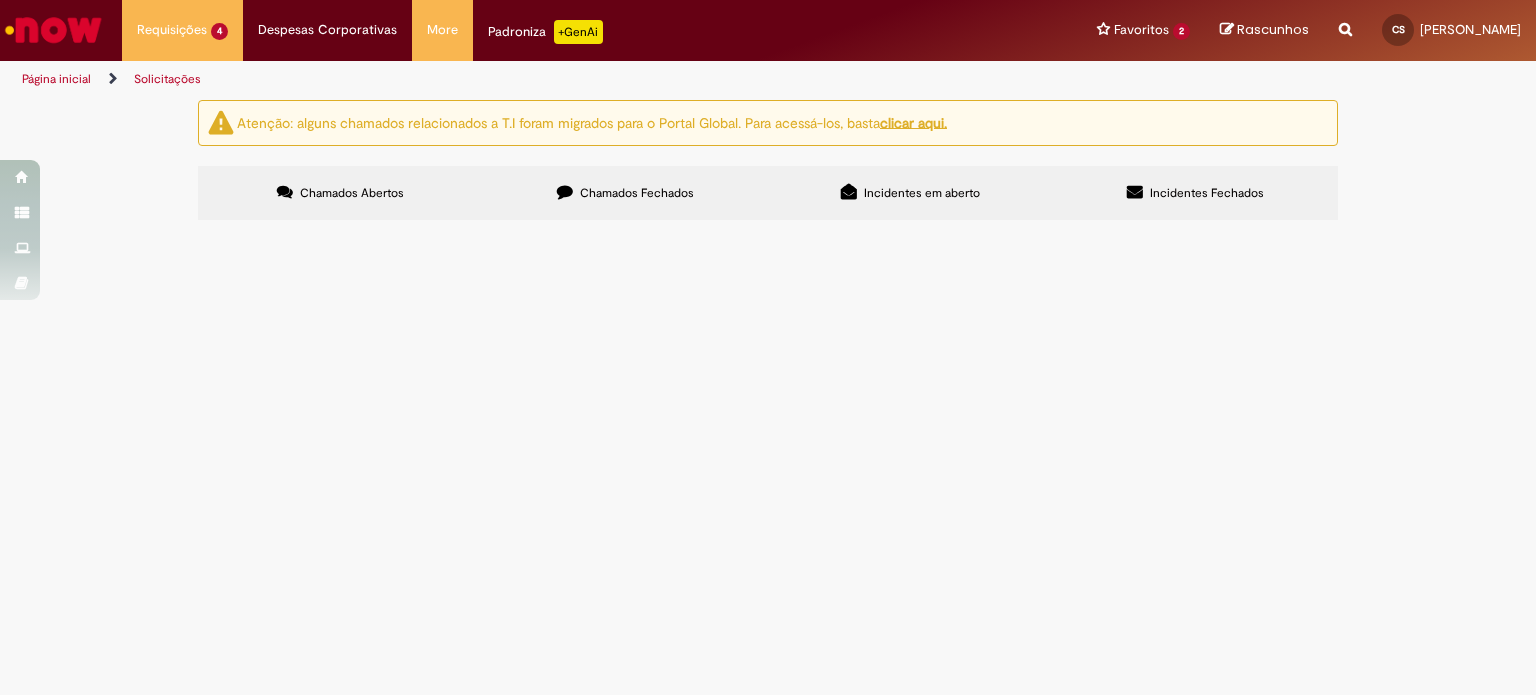 click at bounding box center (53, 30) 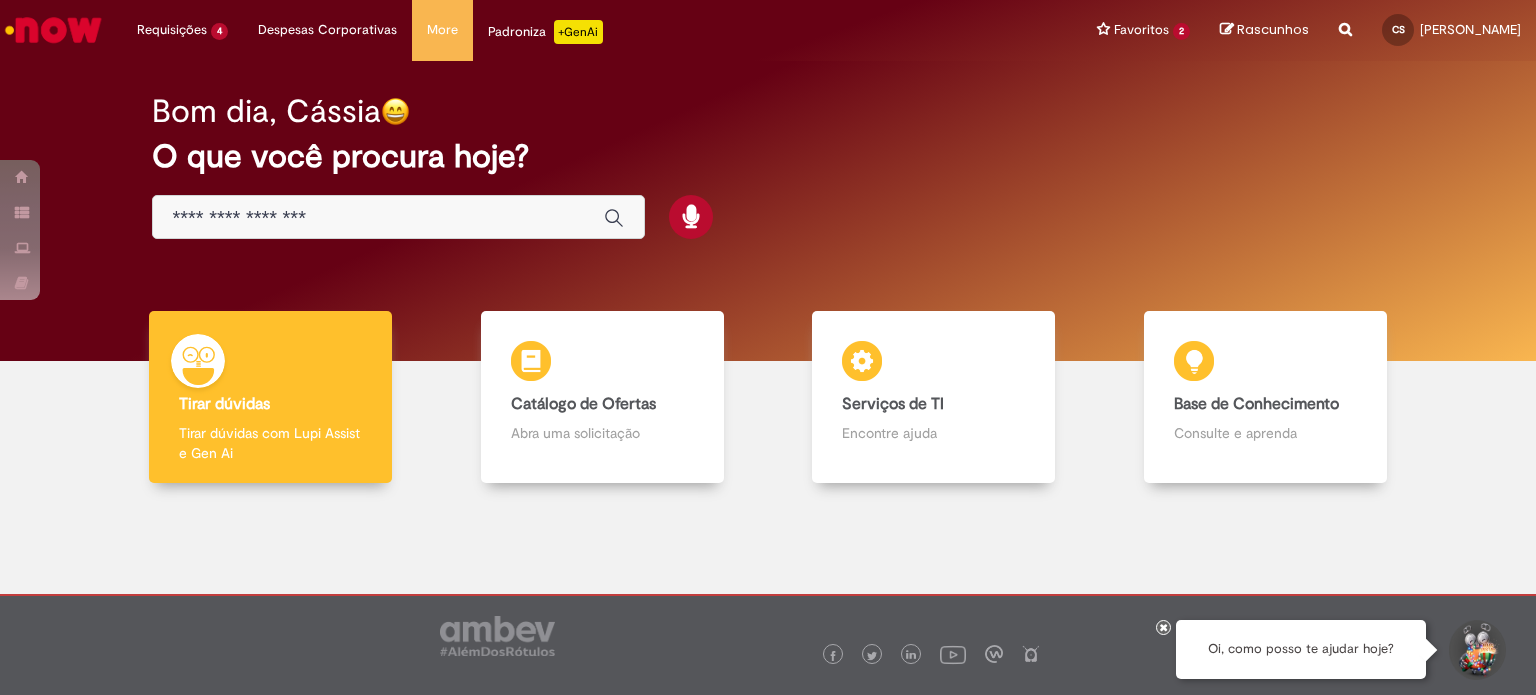 scroll, scrollTop: 0, scrollLeft: 0, axis: both 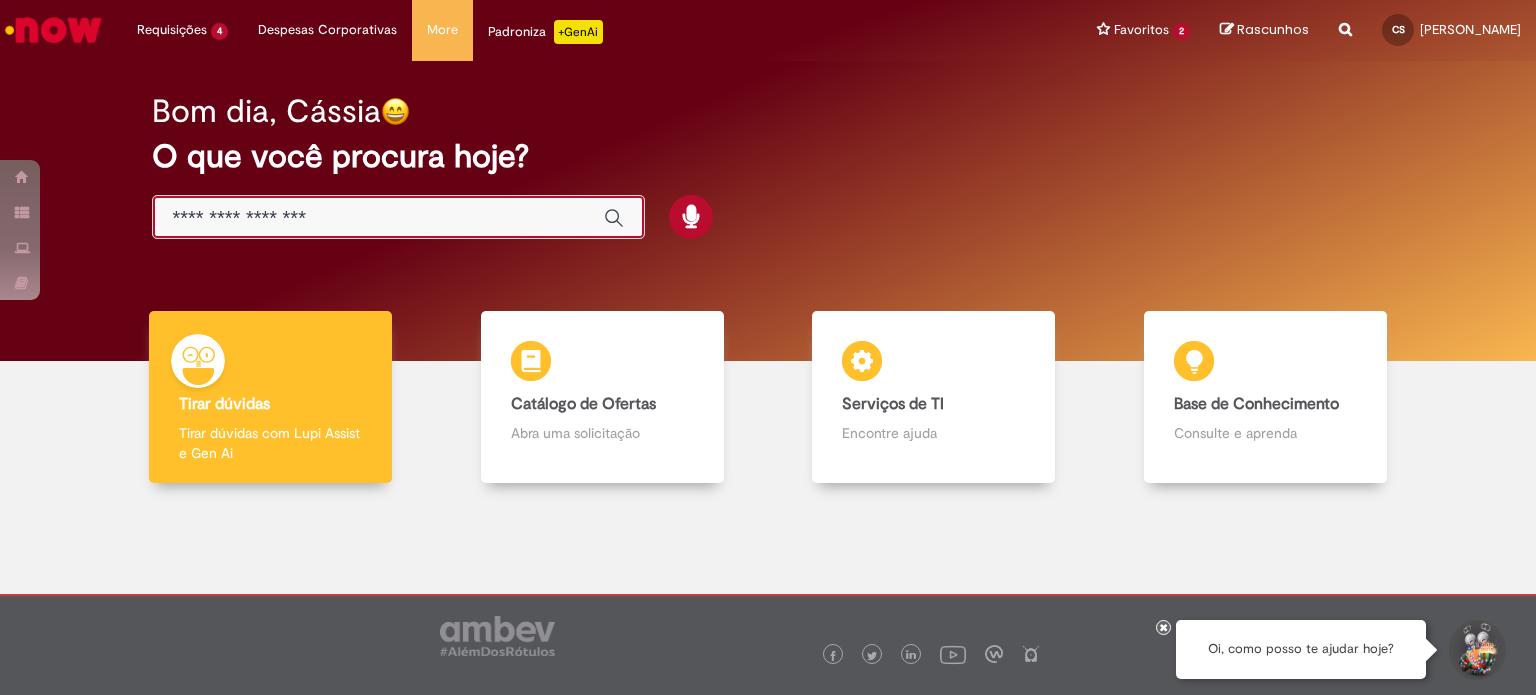 click at bounding box center [378, 218] 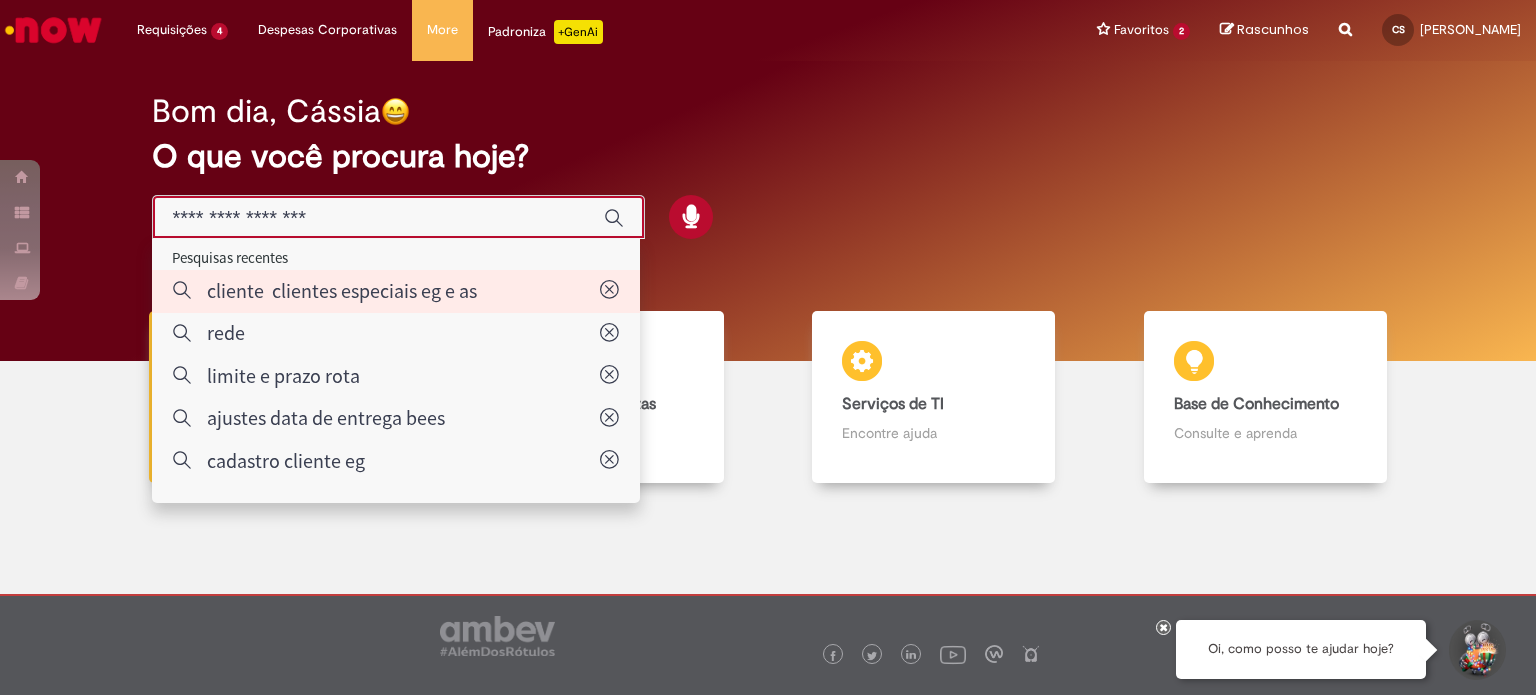 type on "**********" 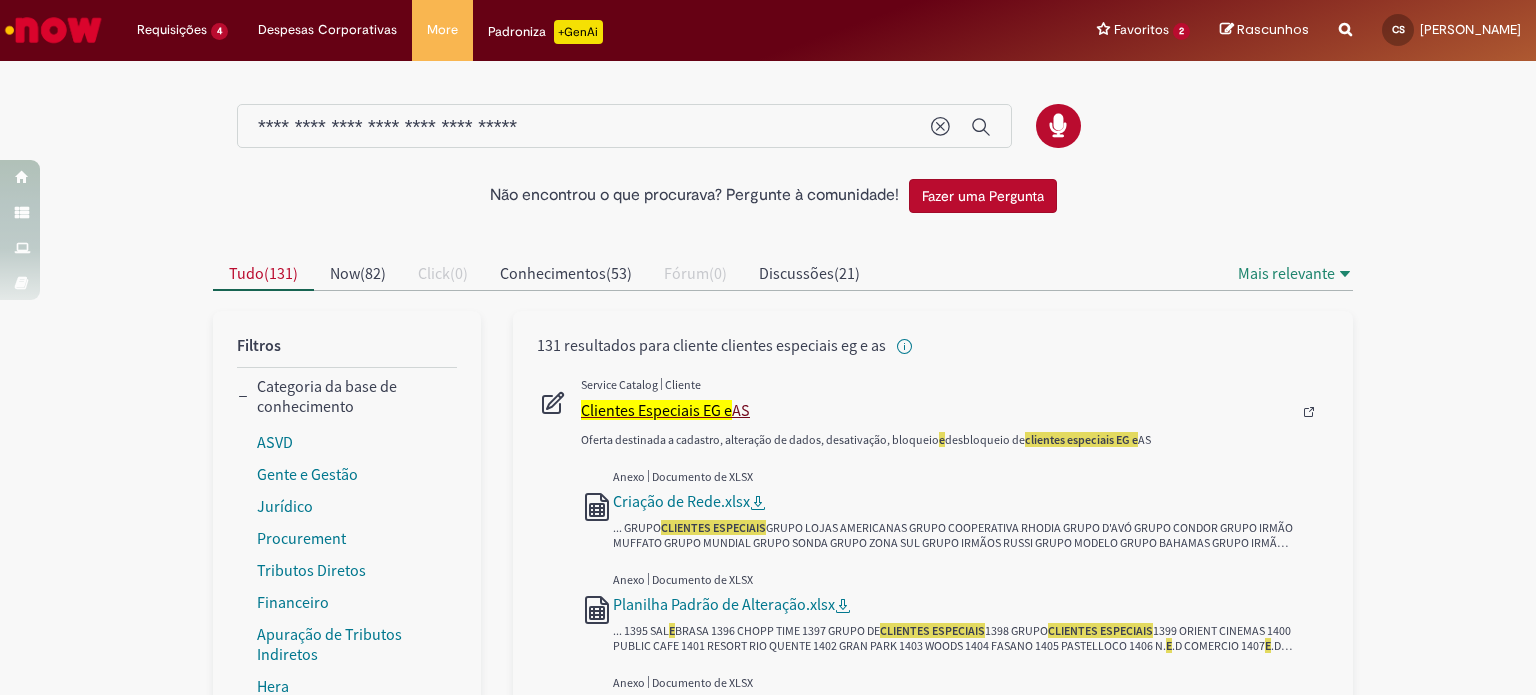 click on "Clientes Especiais EG e" at bounding box center [656, 410] 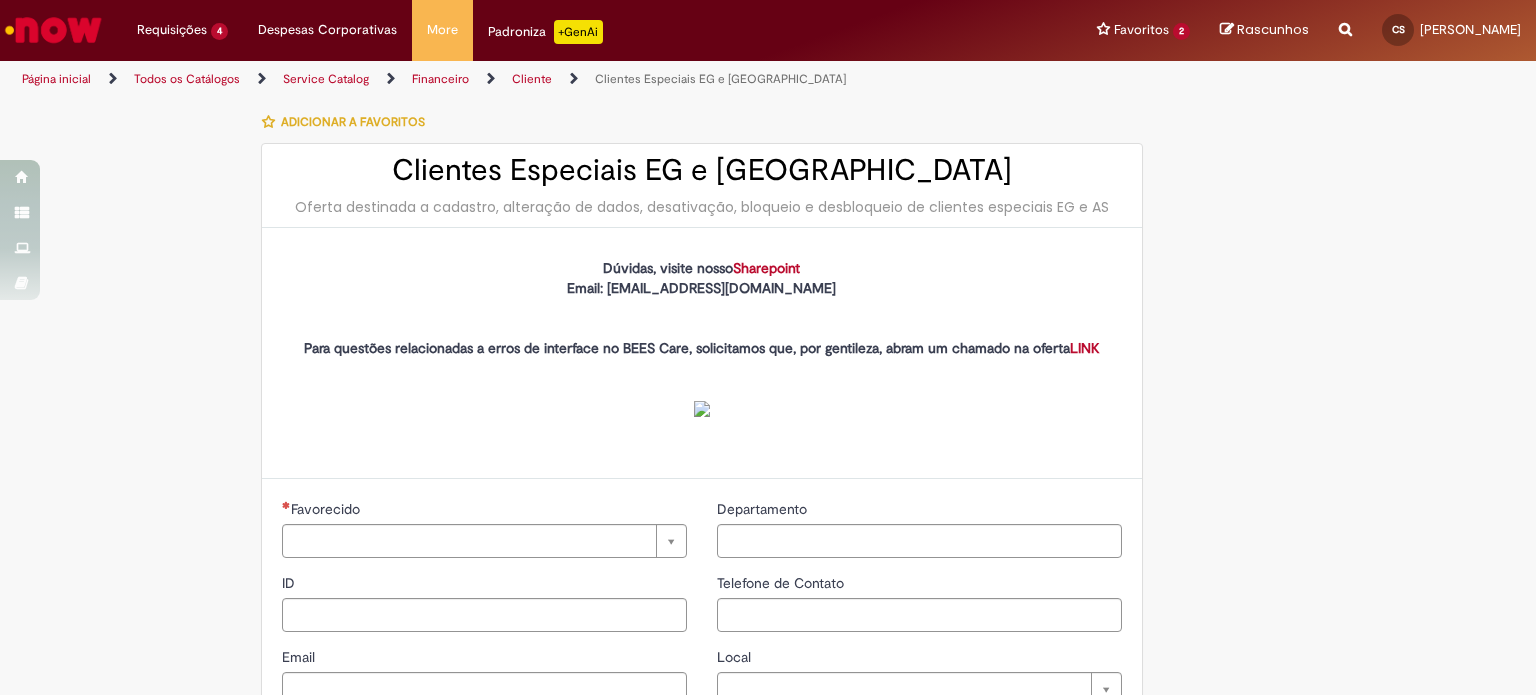 type on "**********" 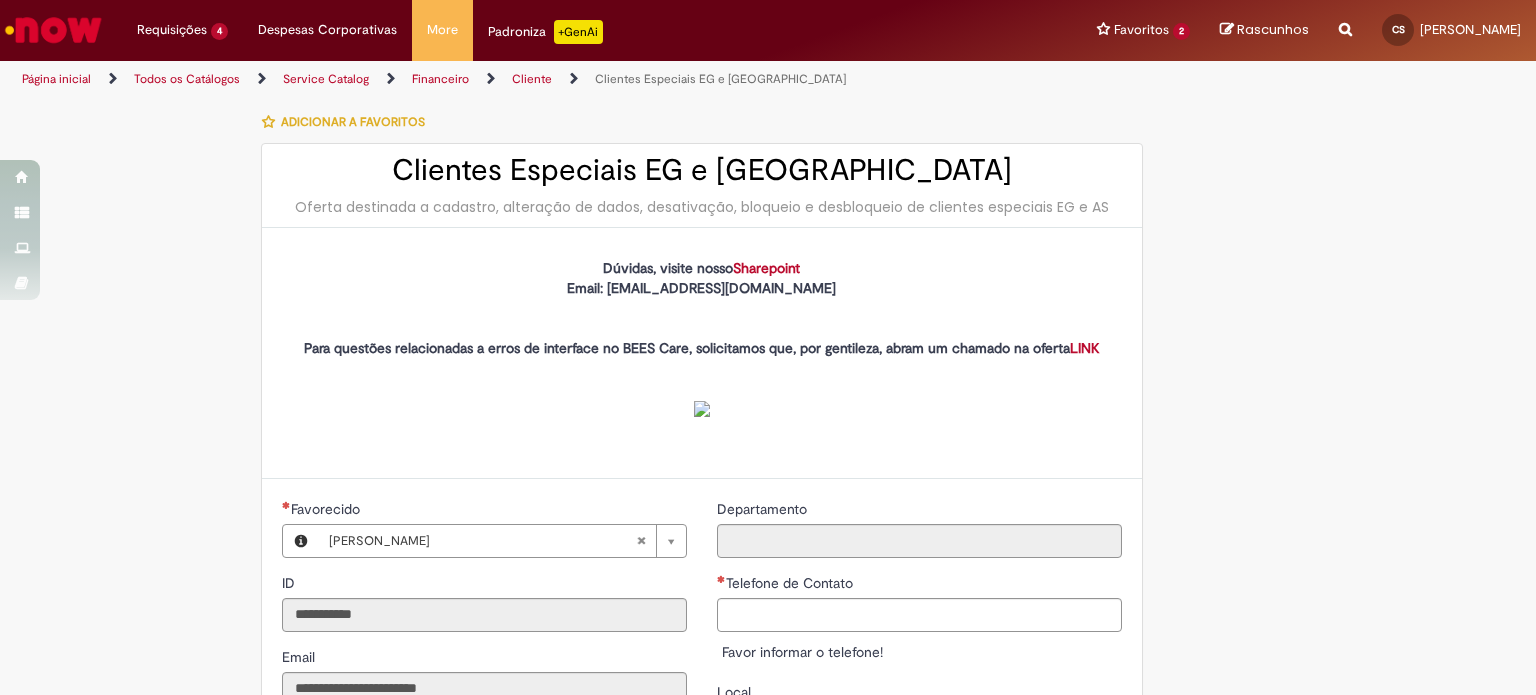 type on "**********" 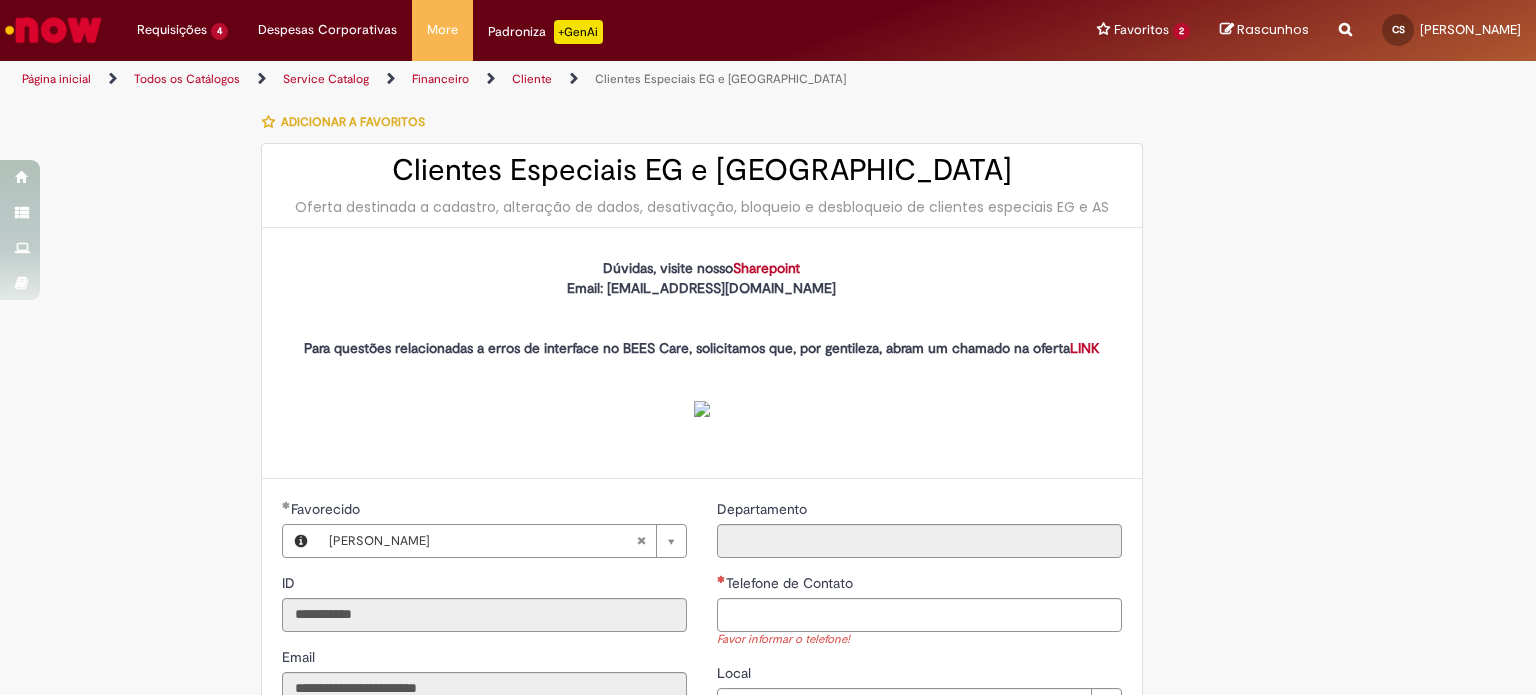 scroll, scrollTop: 400, scrollLeft: 0, axis: vertical 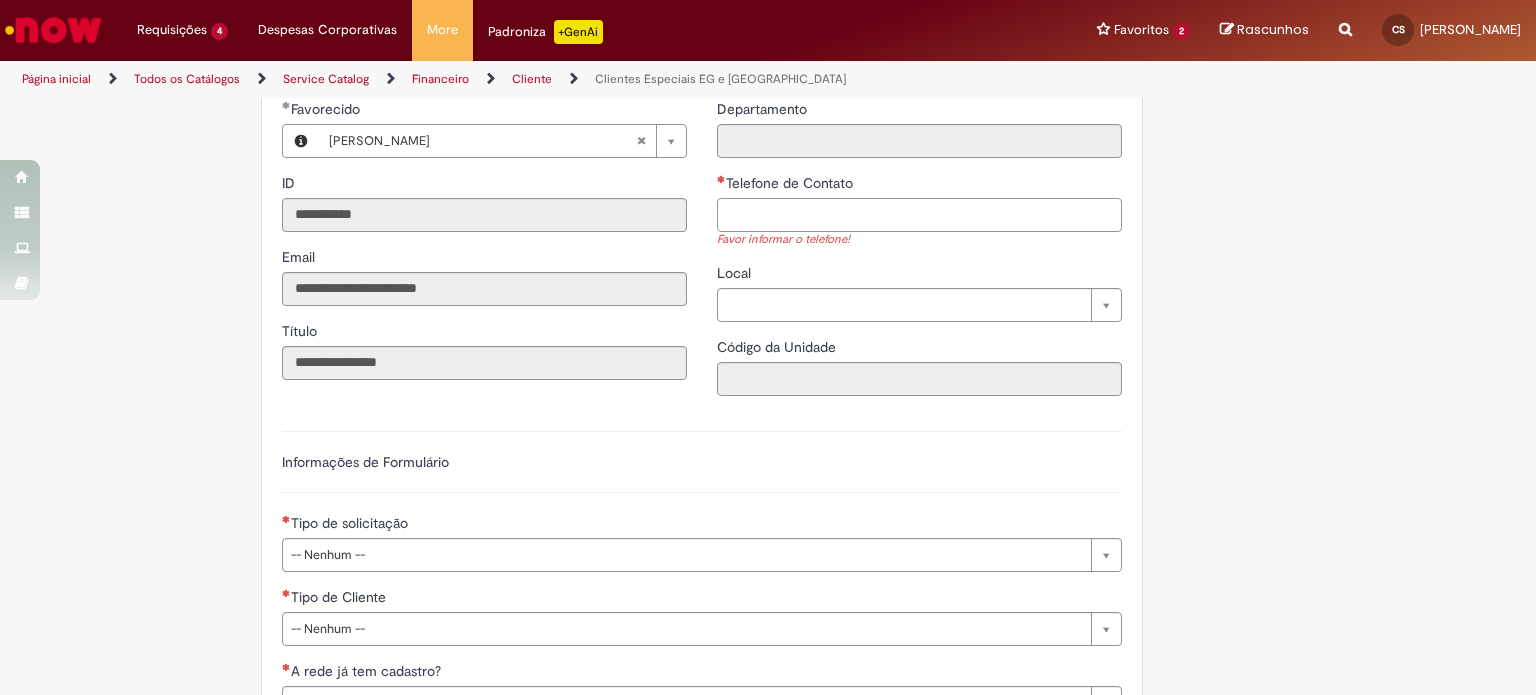 click on "Telefone de Contato" at bounding box center [919, 215] 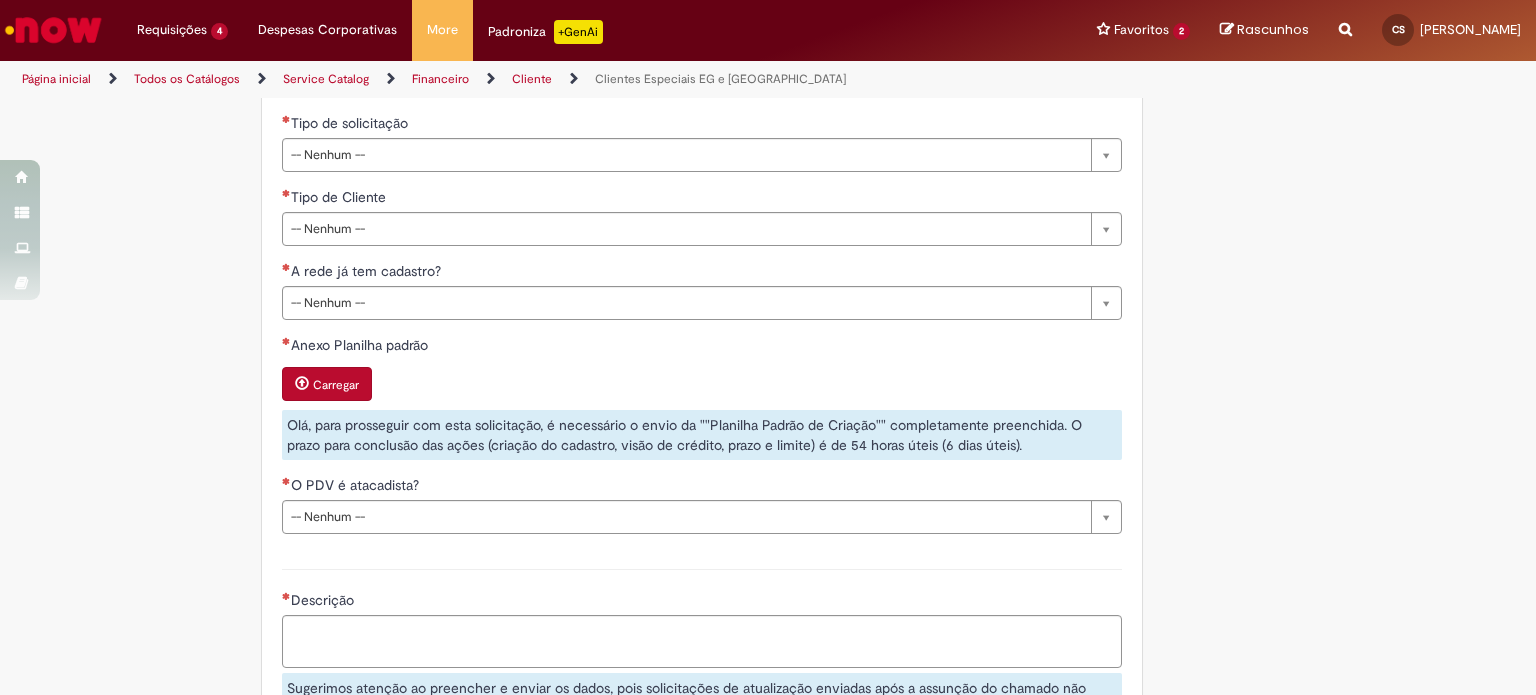 type on "**********" 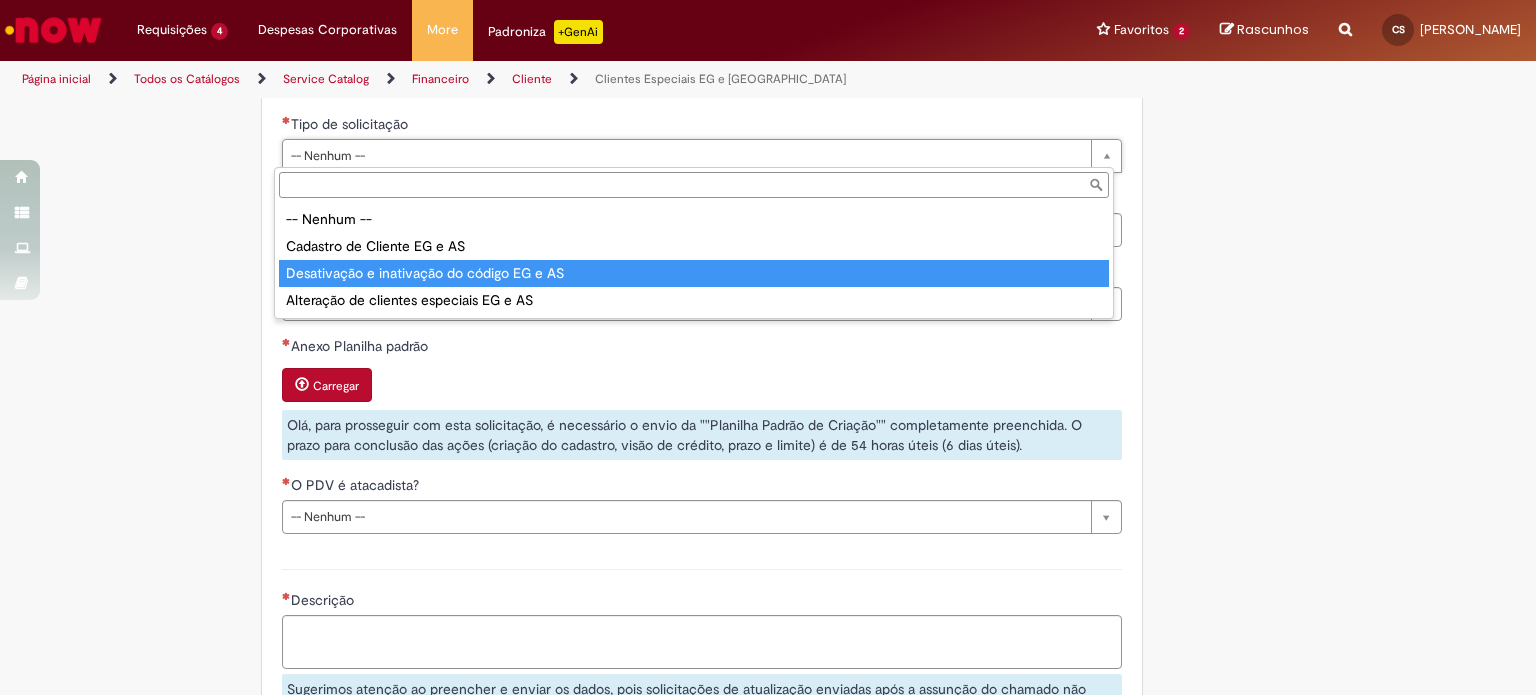 type on "**********" 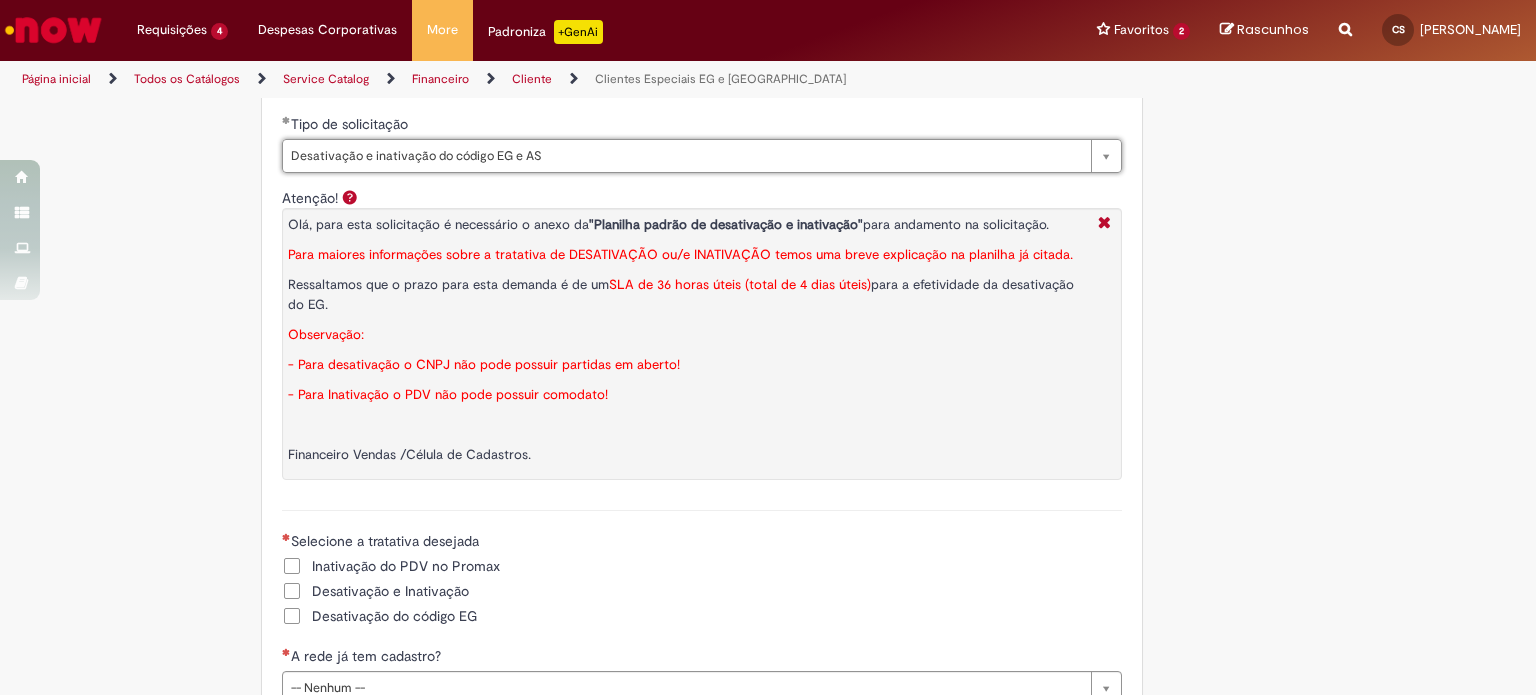 click at bounding box center [688, 424] 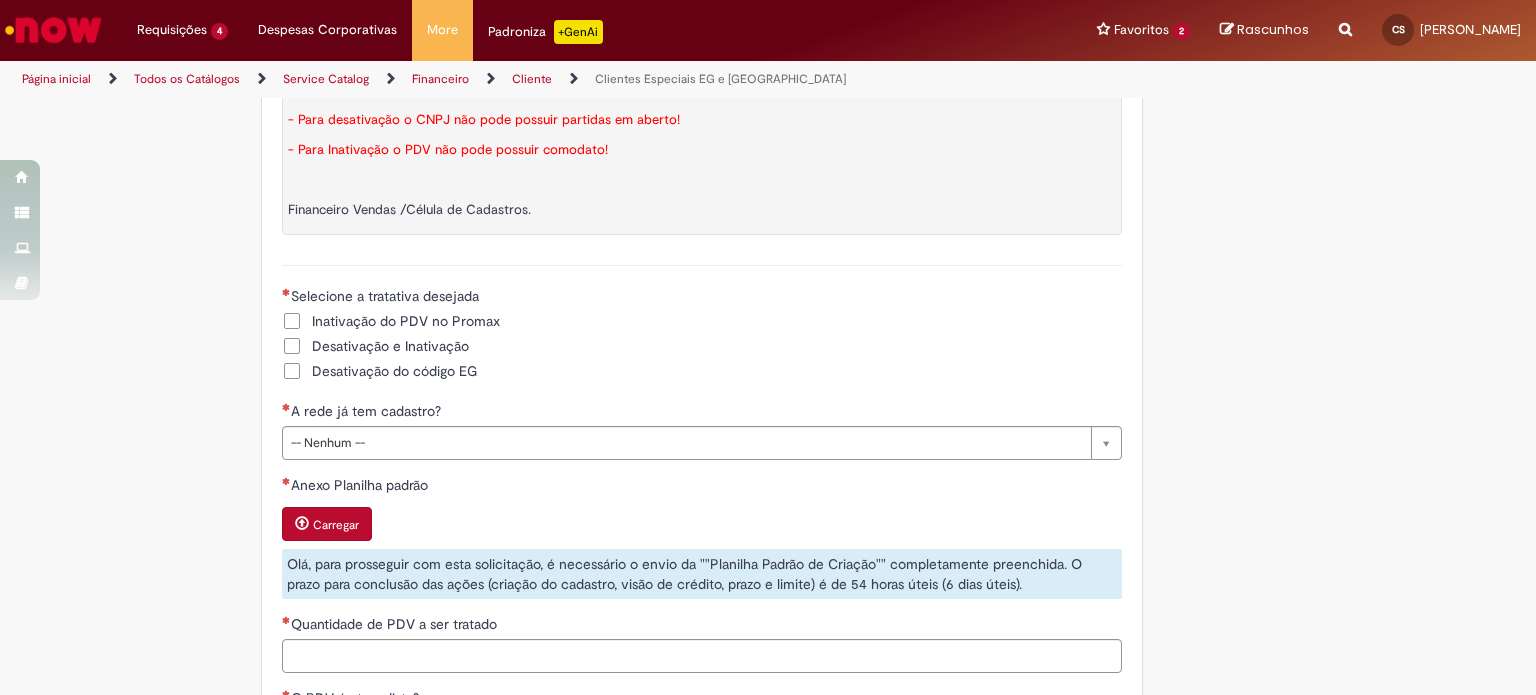 scroll, scrollTop: 1083, scrollLeft: 0, axis: vertical 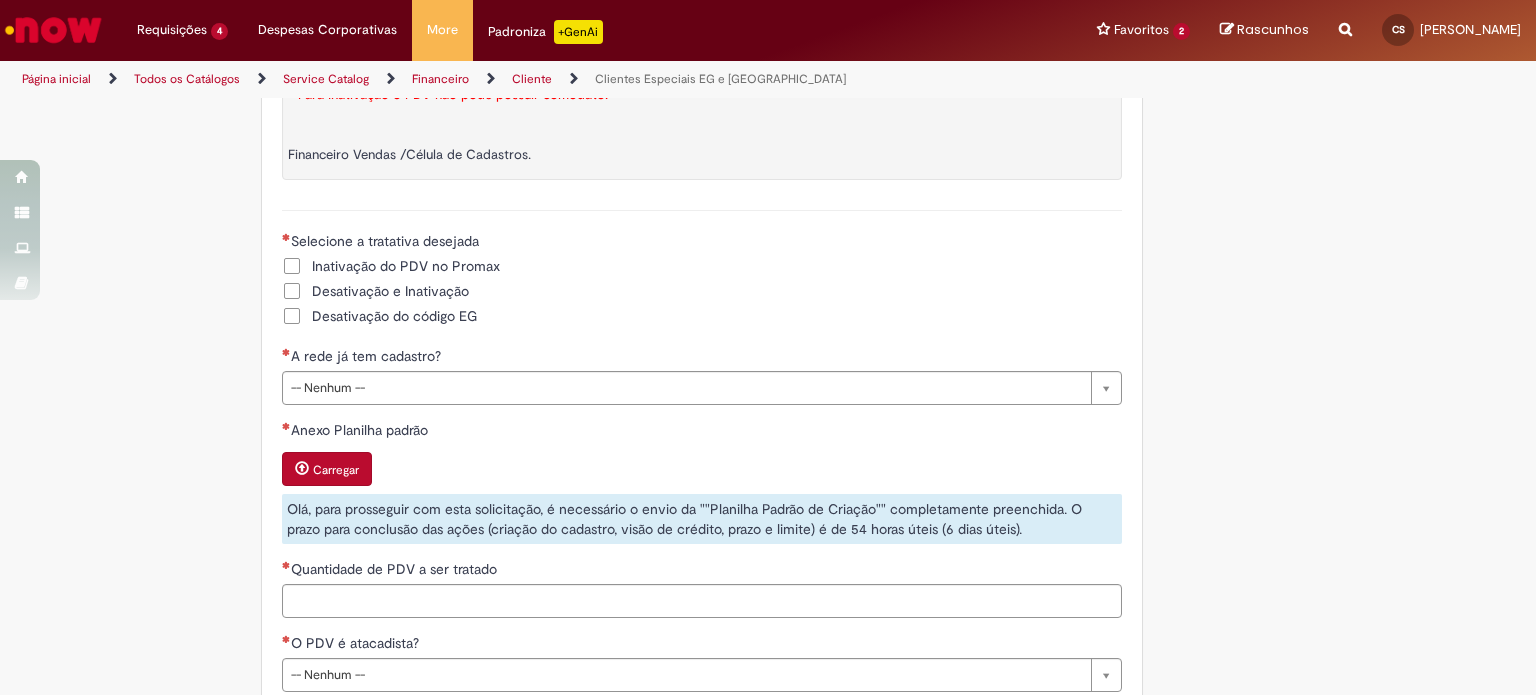 click on "Desativação e Inativação" at bounding box center [390, 291] 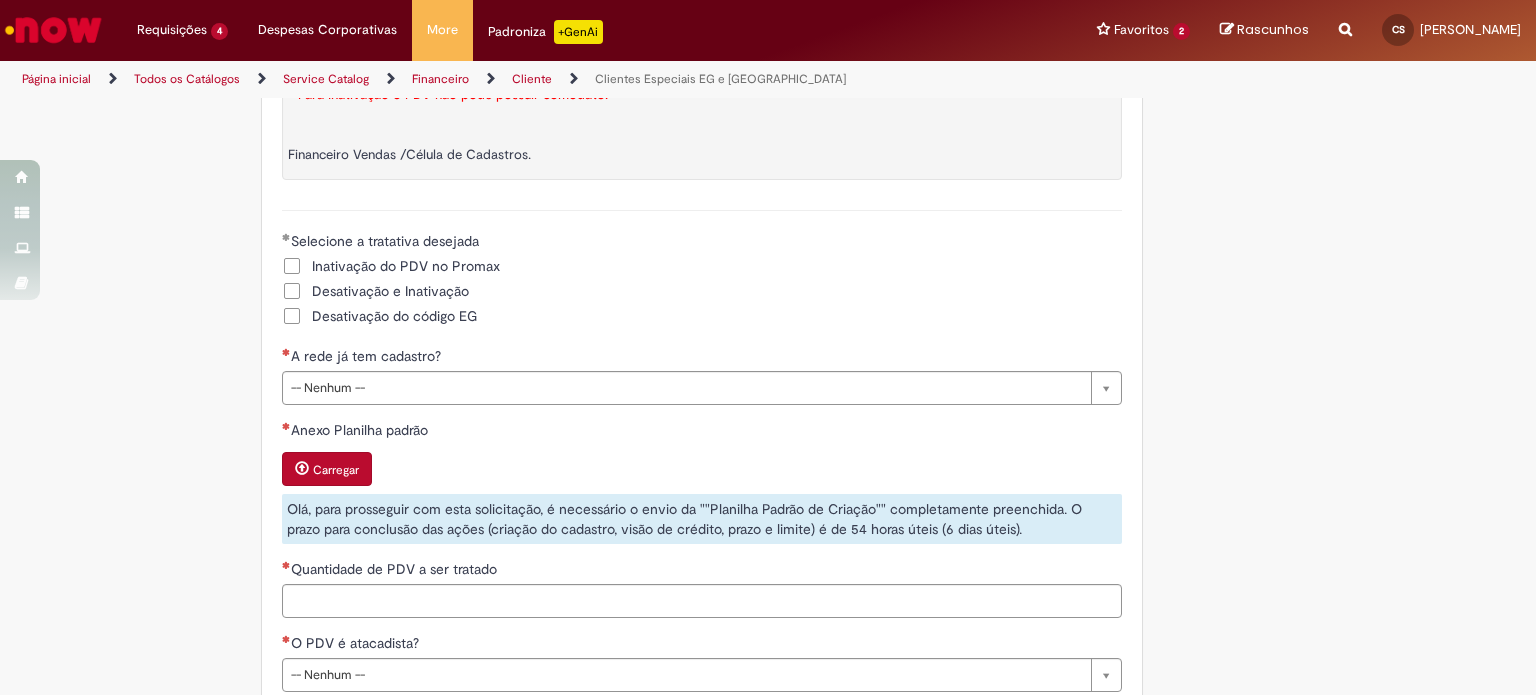 click on "Inativação do PDV no Promax" at bounding box center [406, 266] 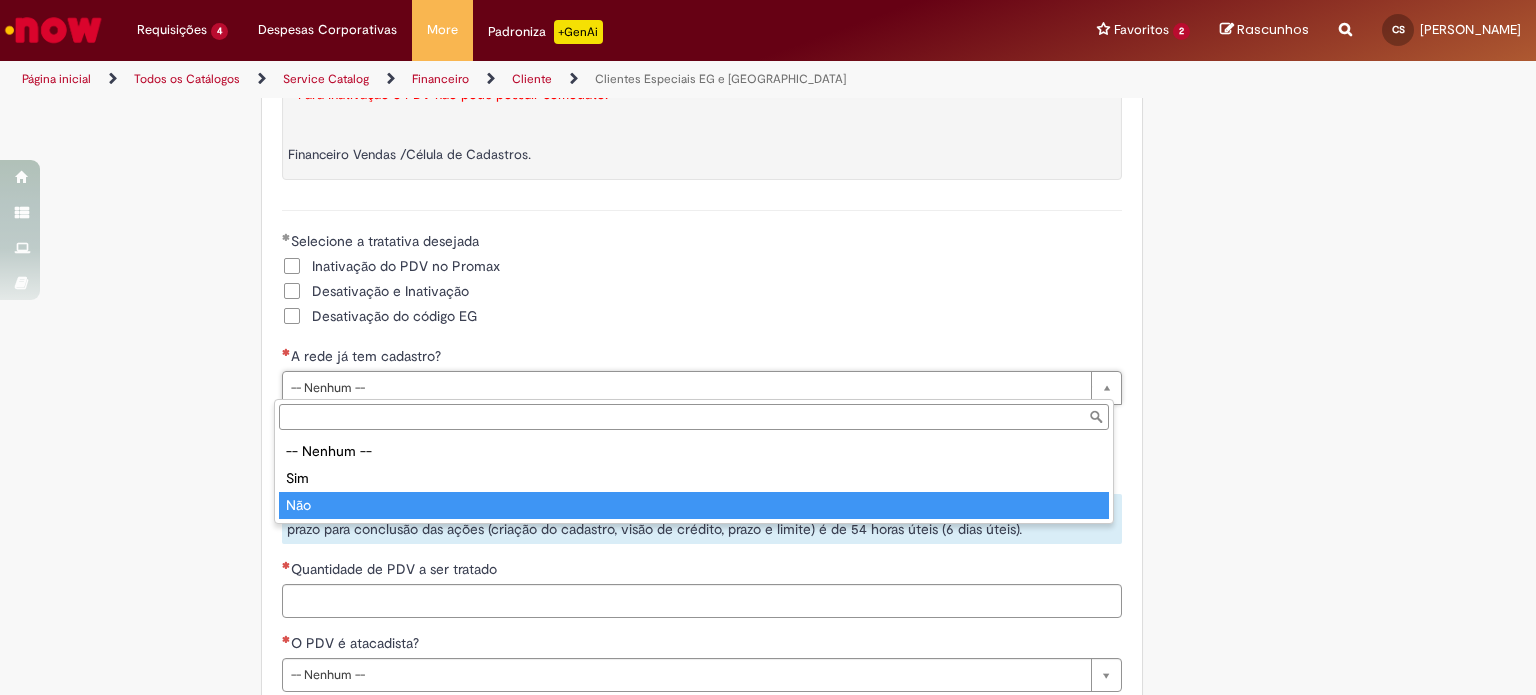 type on "***" 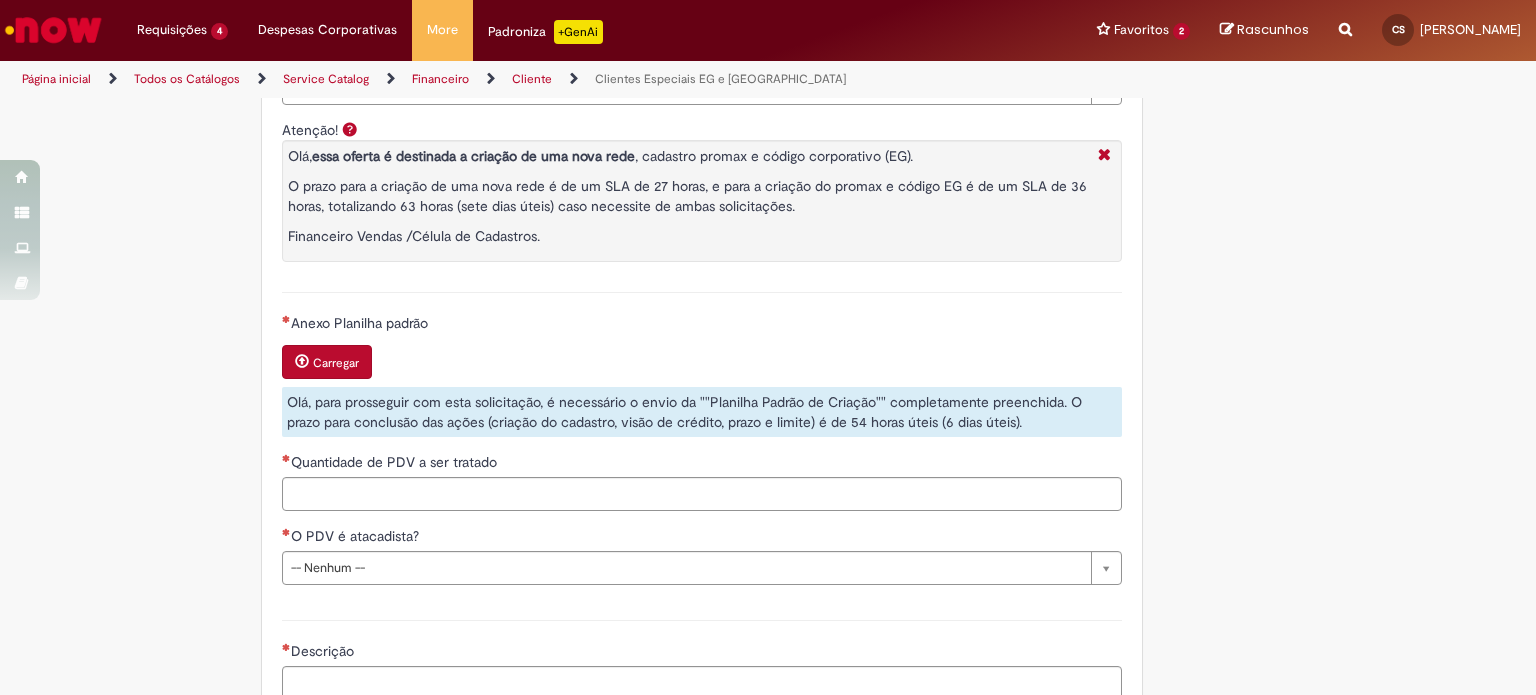 click on "Anexo Planilha padrão" at bounding box center [702, 325] 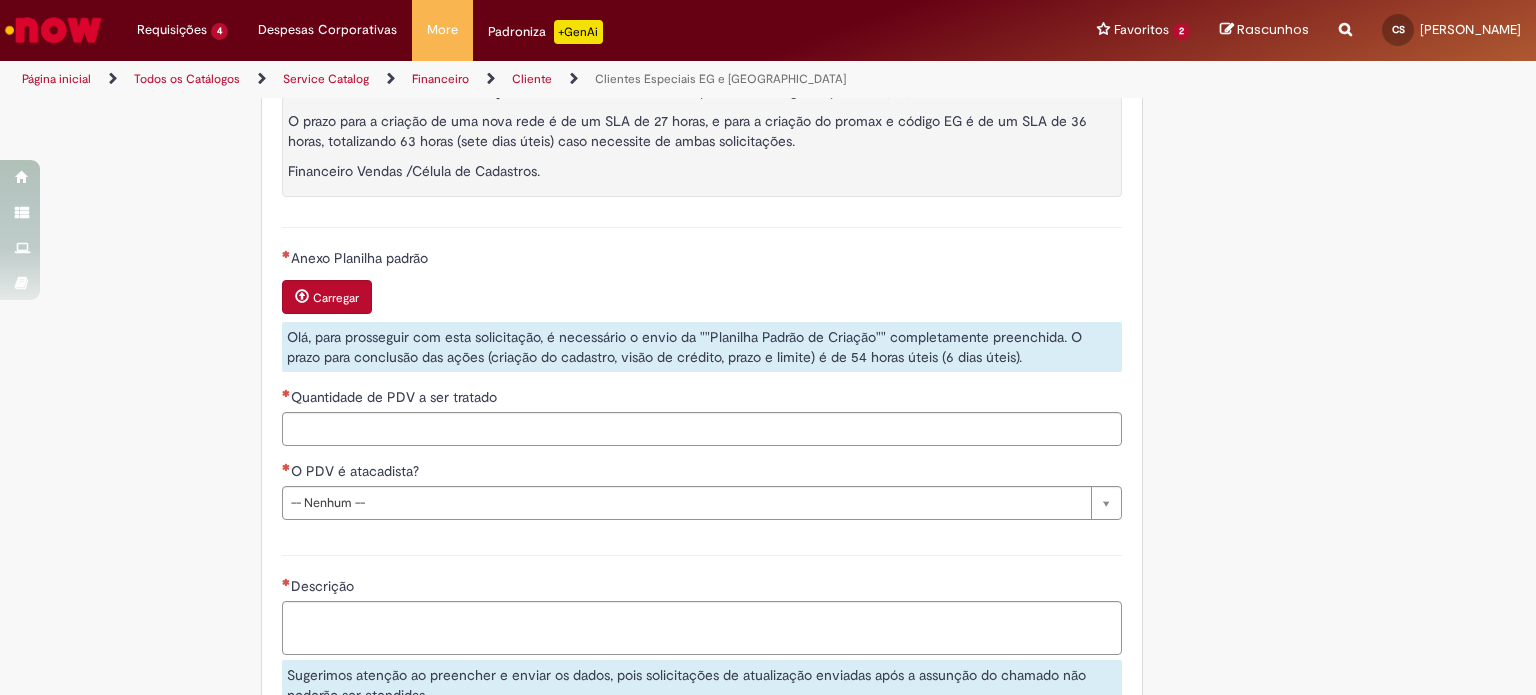 scroll, scrollTop: 1483, scrollLeft: 0, axis: vertical 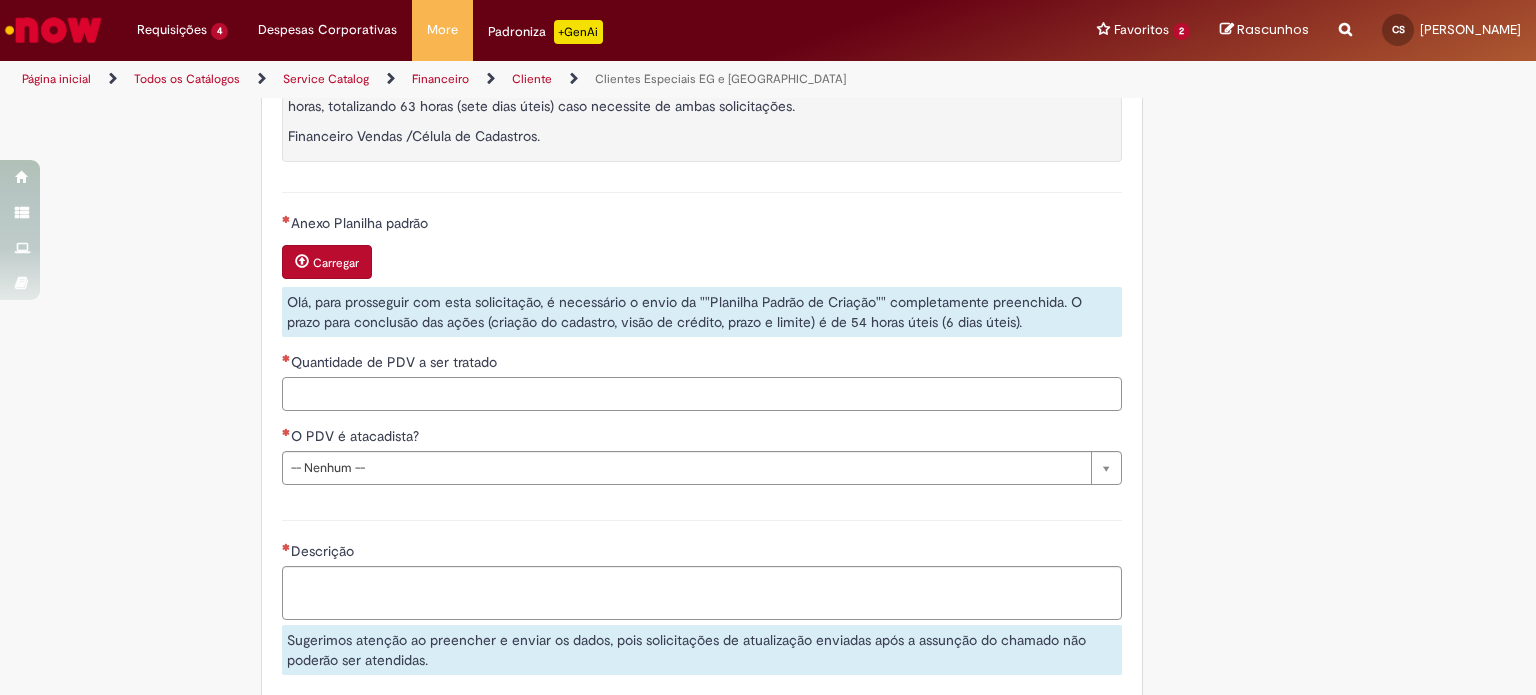 click on "Quantidade de PDV a ser tratado" at bounding box center [702, 394] 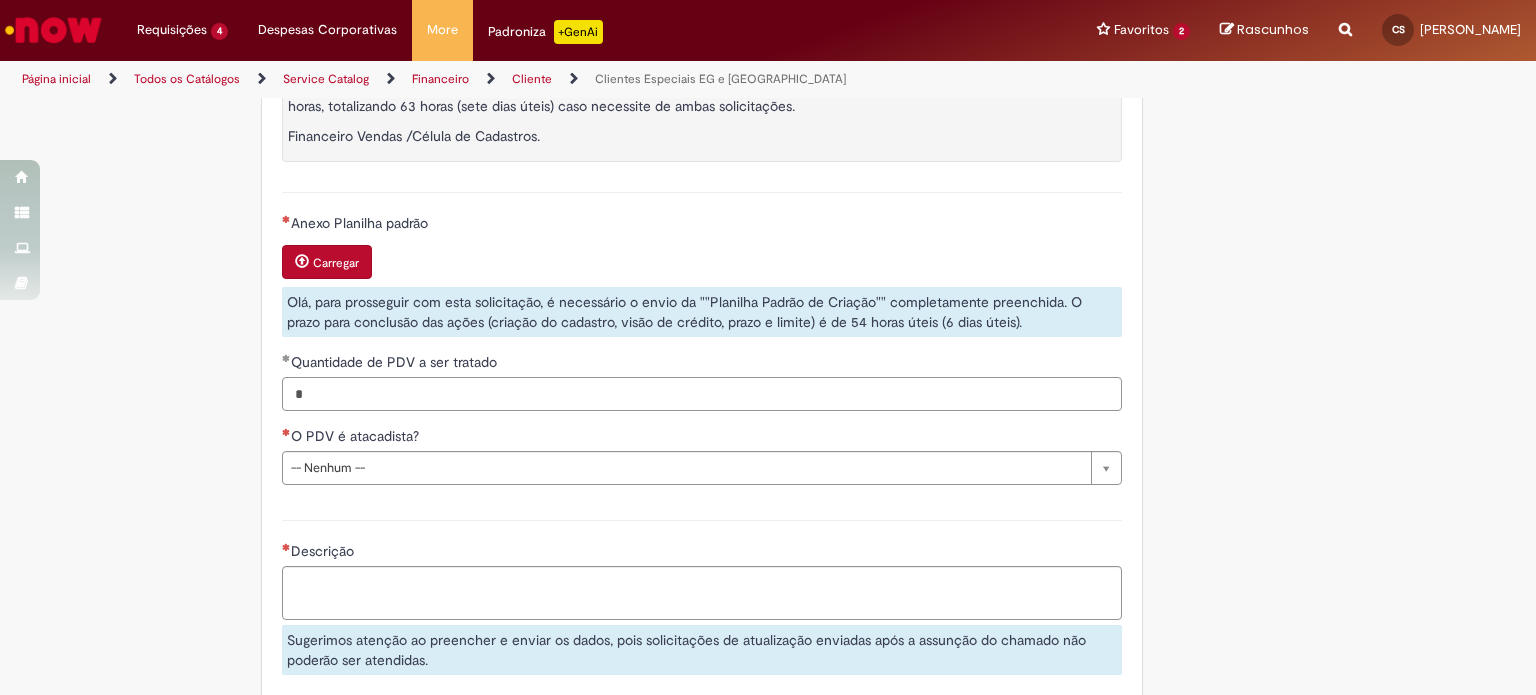 type on "*" 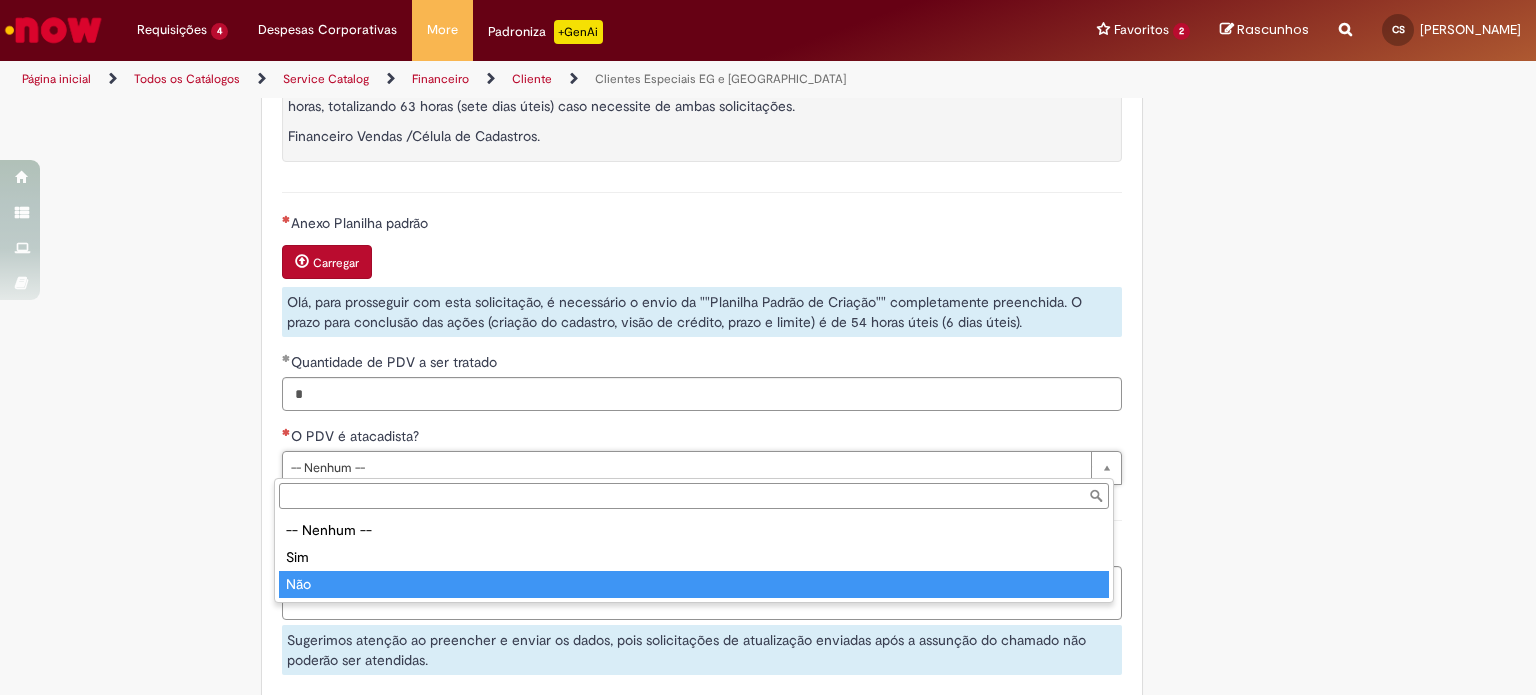 type on "***" 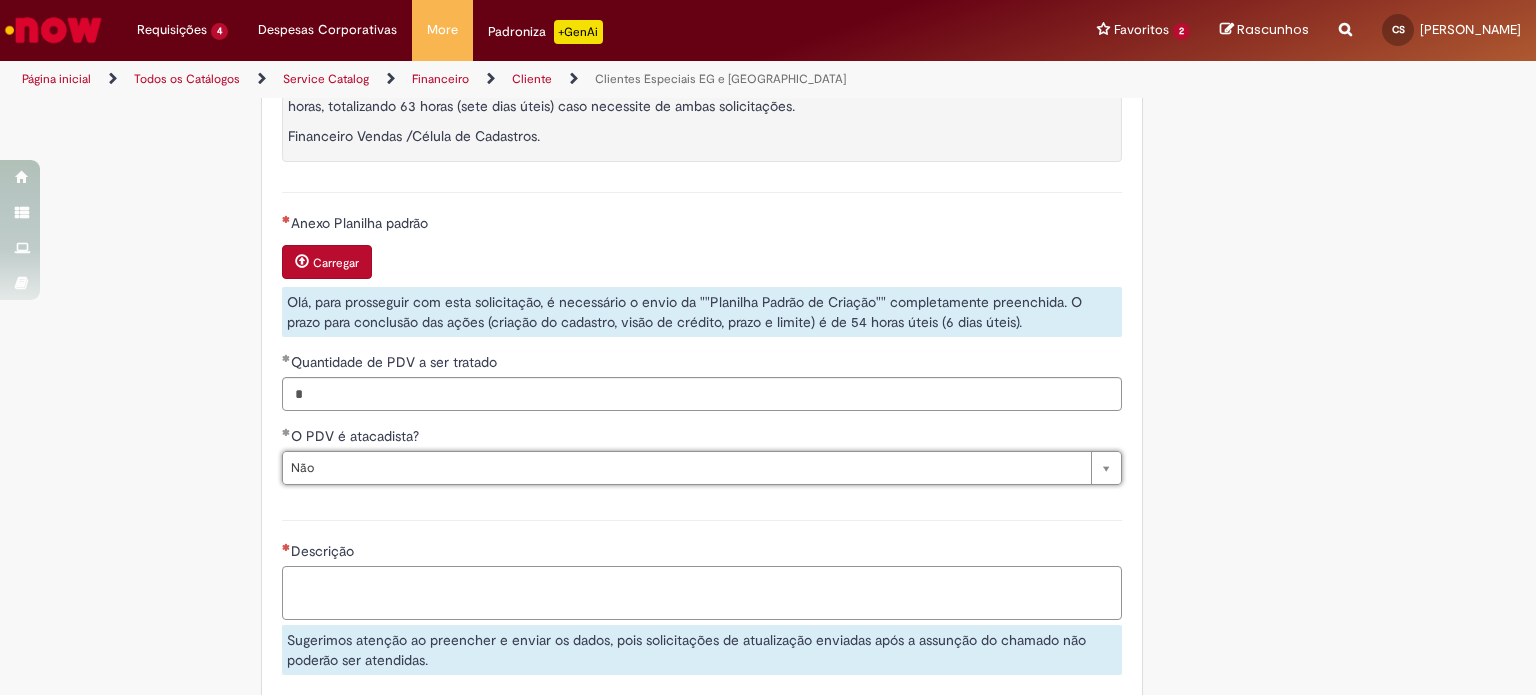 click on "Descrição" at bounding box center [702, 593] 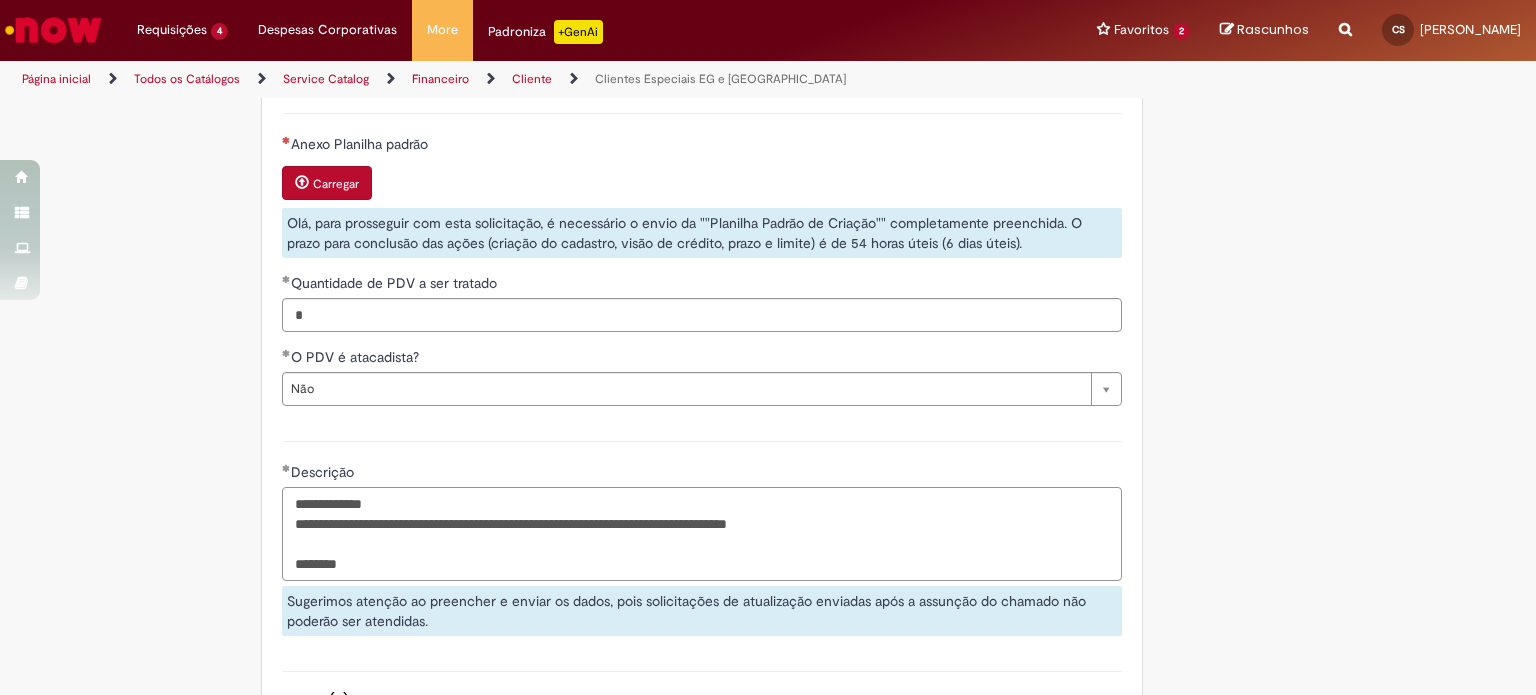 scroll, scrollTop: 1683, scrollLeft: 0, axis: vertical 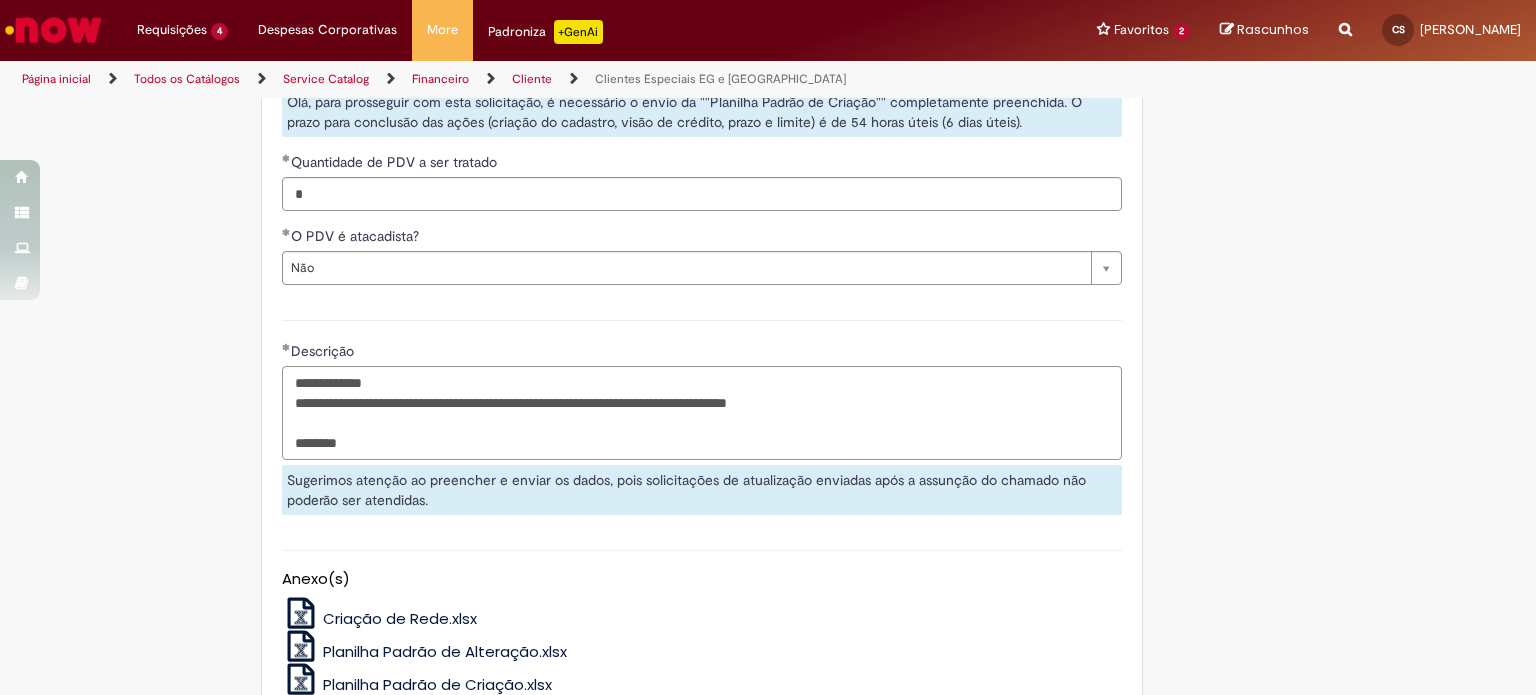 type on "**********" 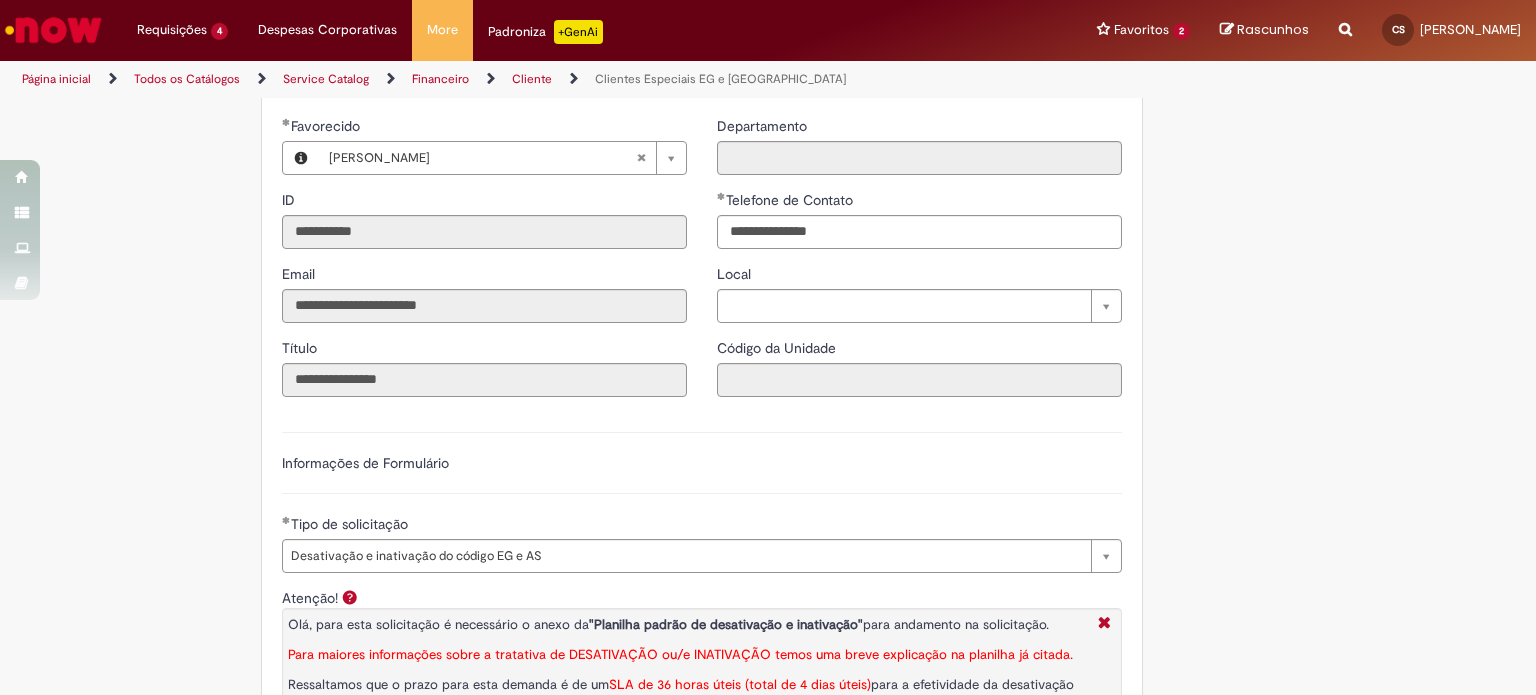 scroll, scrollTop: 0, scrollLeft: 0, axis: both 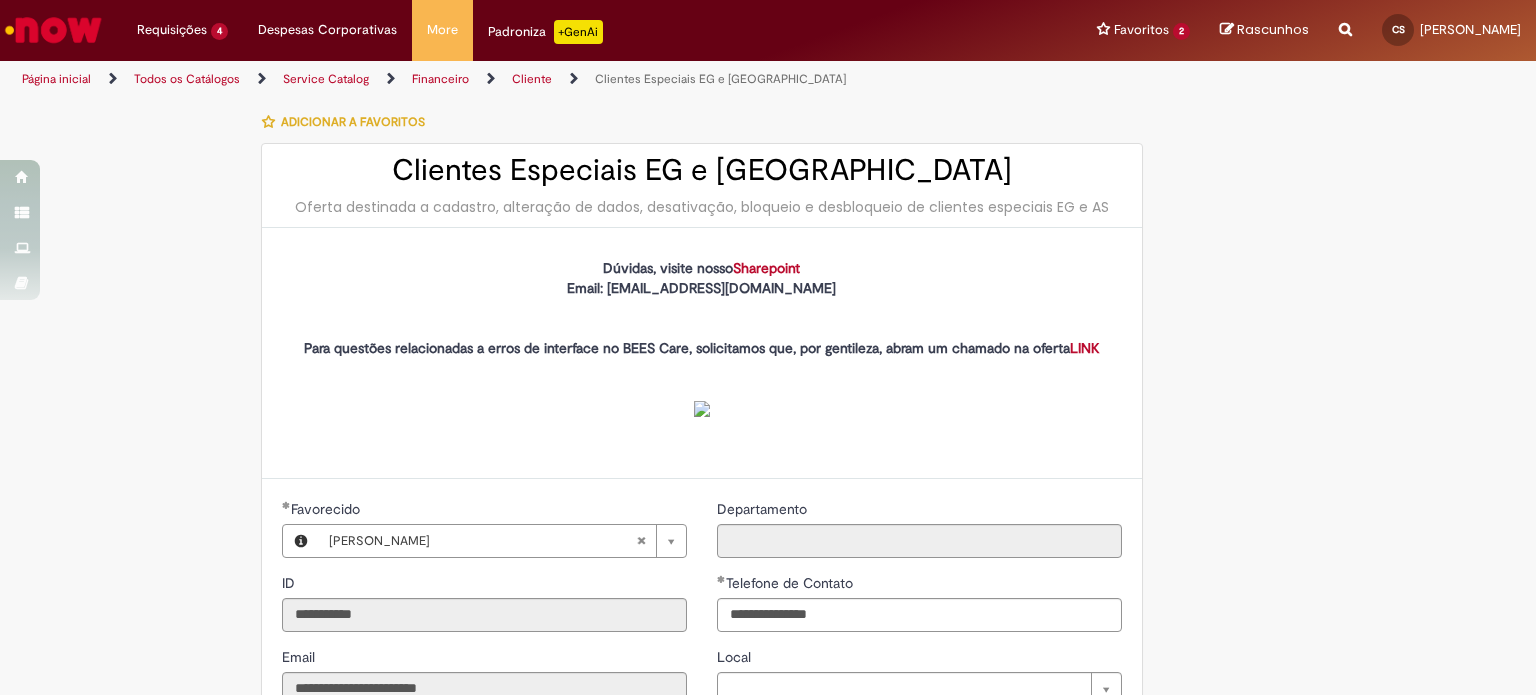 click at bounding box center (53, 30) 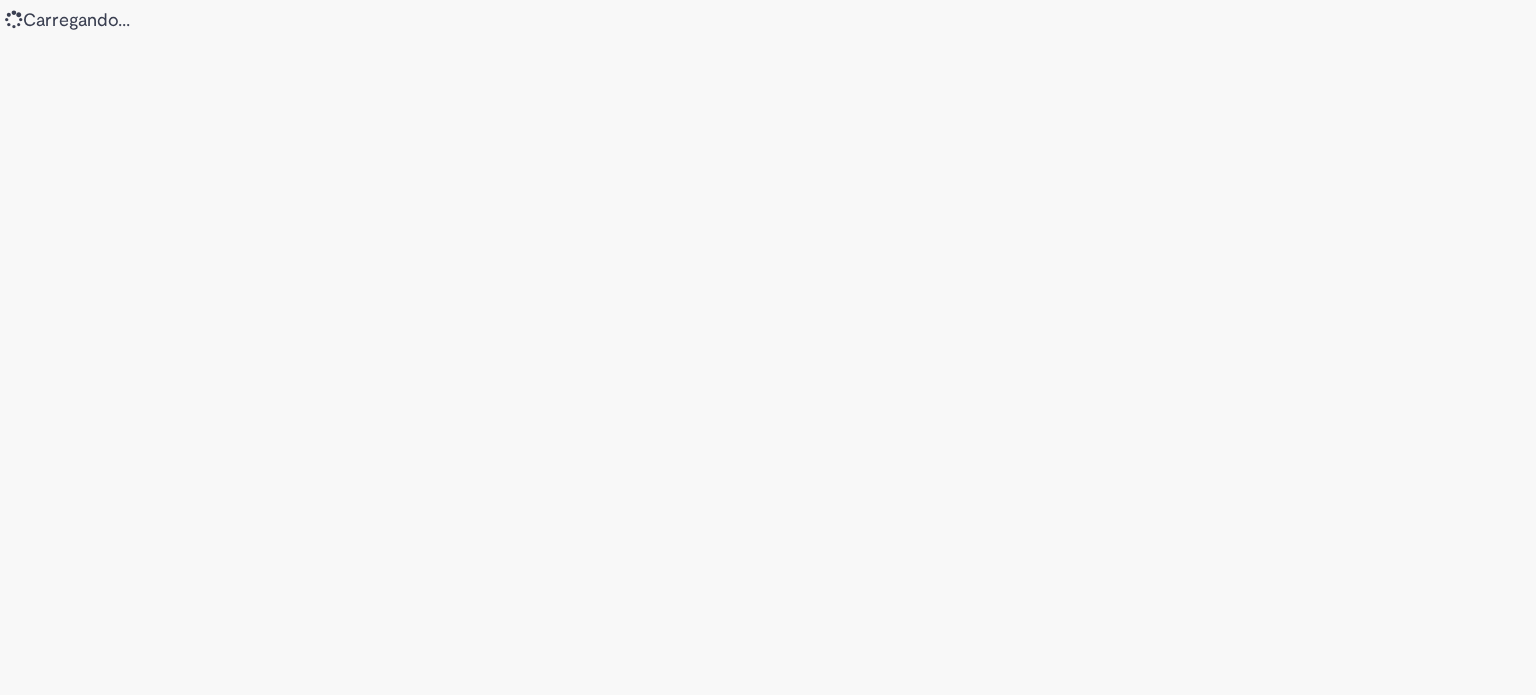 scroll, scrollTop: 0, scrollLeft: 0, axis: both 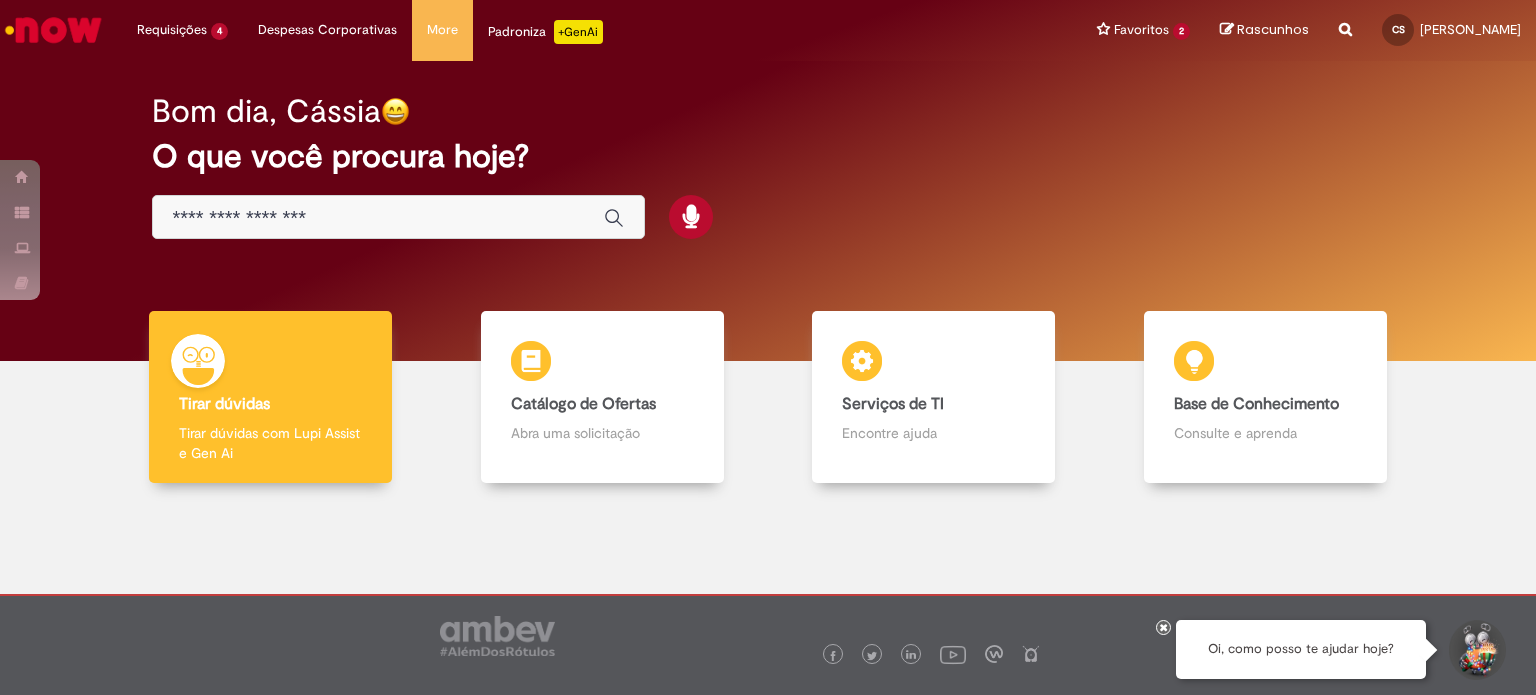 click at bounding box center (378, 218) 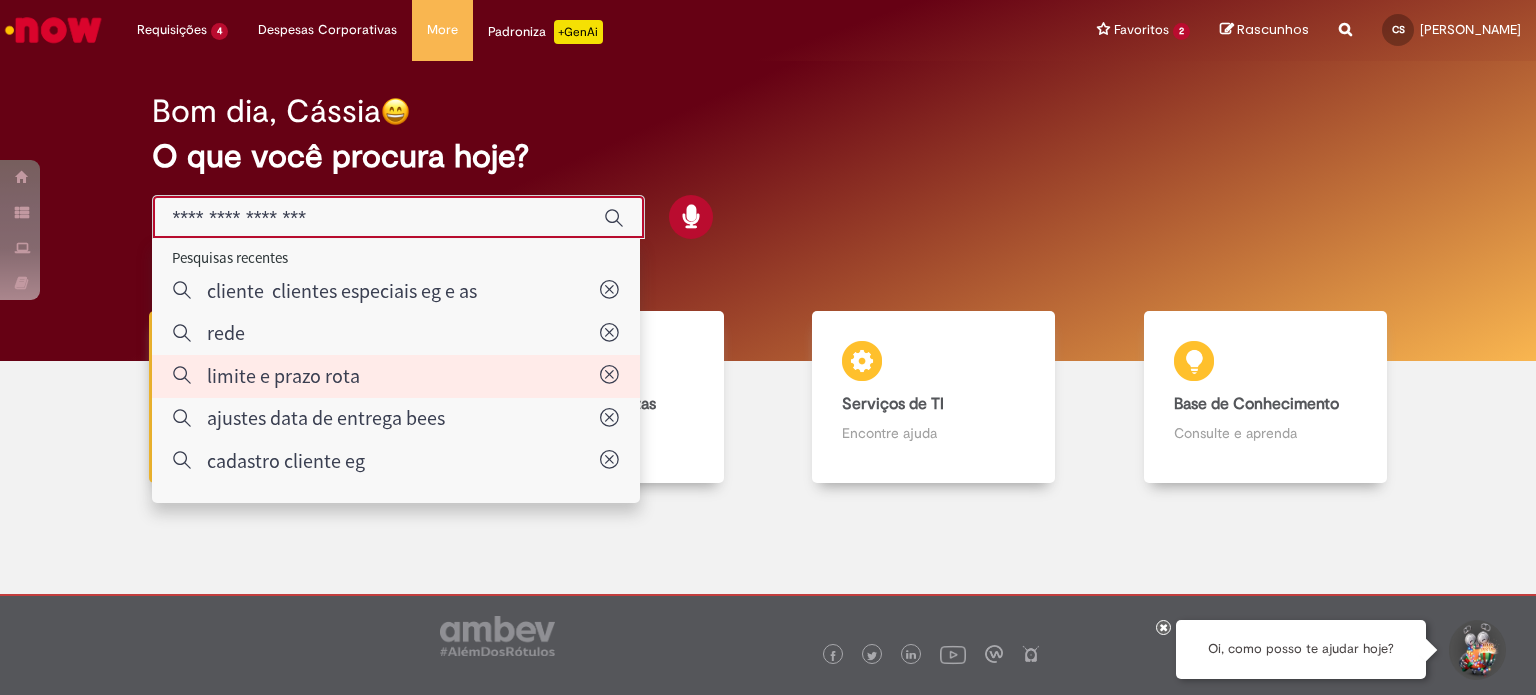 type on "**********" 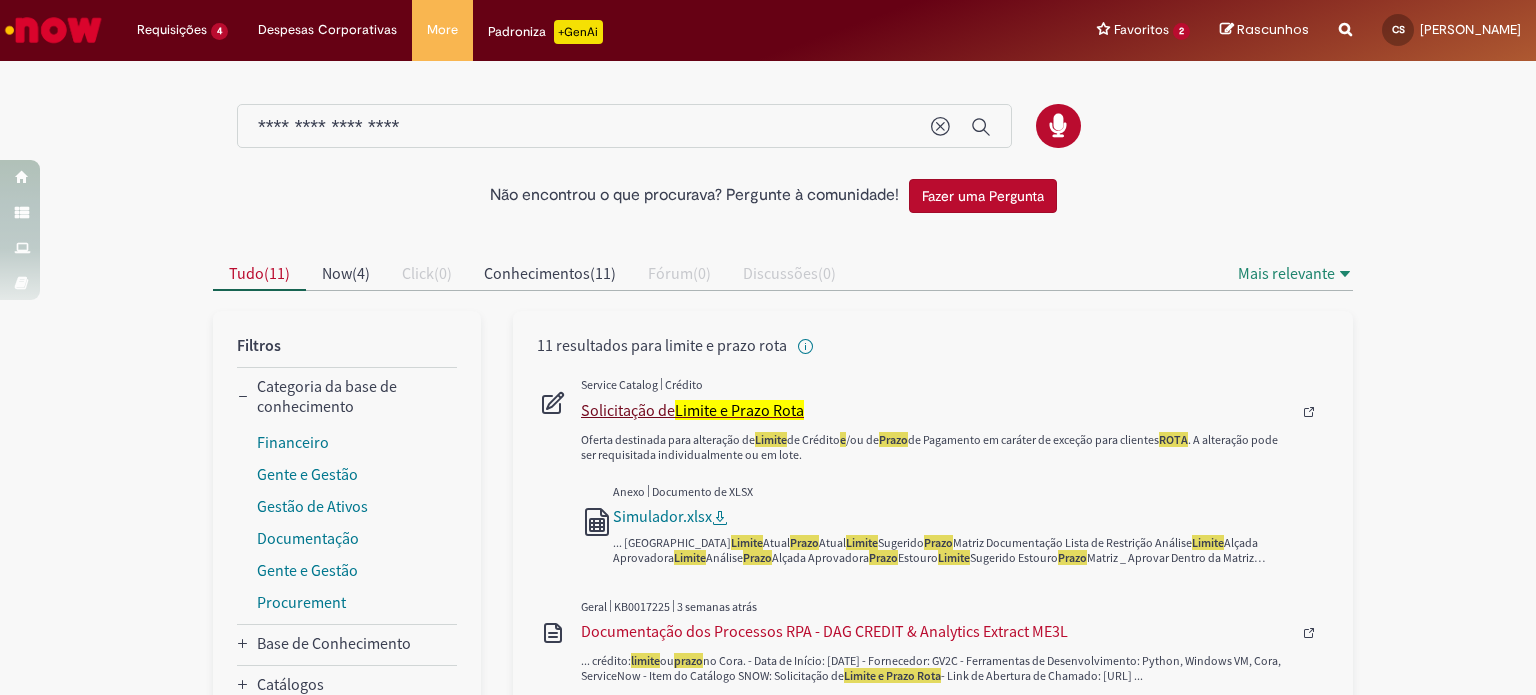 click on "Limite e Prazo Rota" at bounding box center (739, 410) 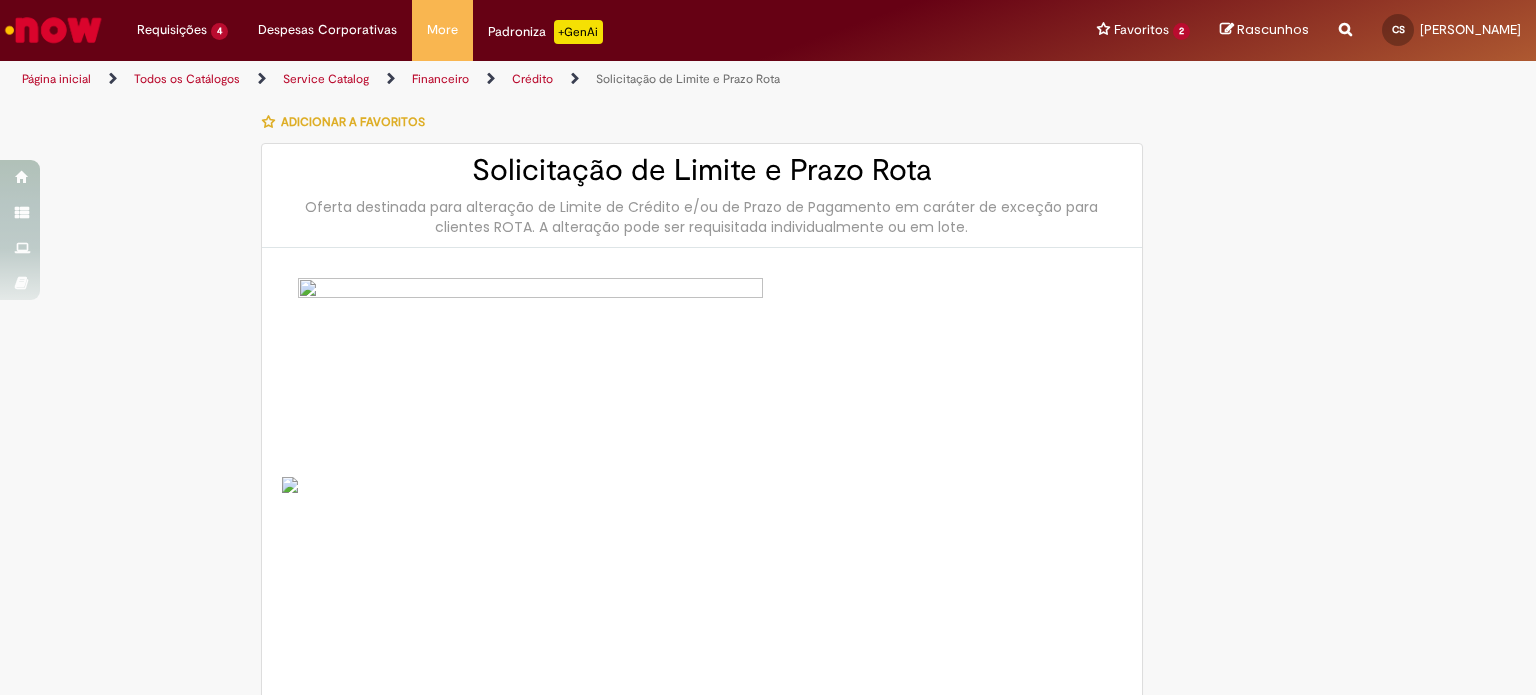 type on "**********" 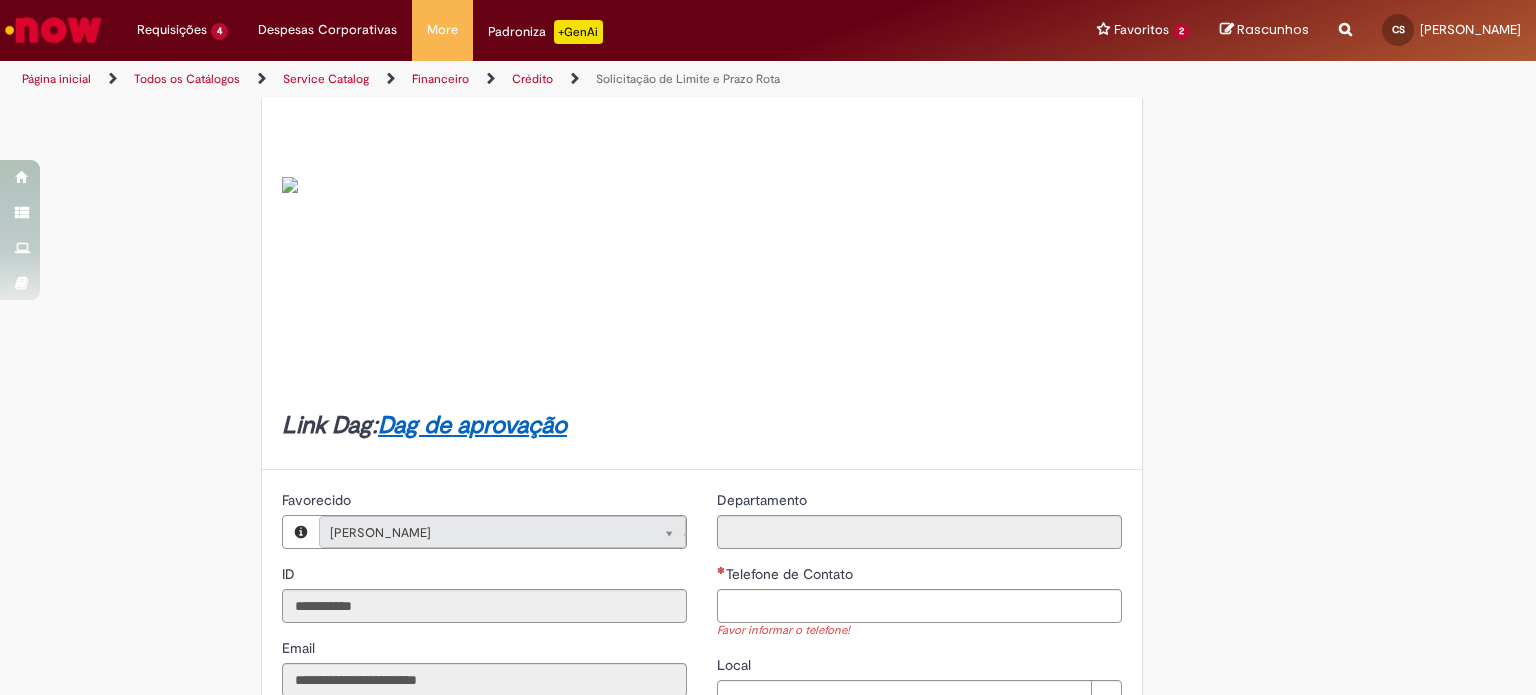 scroll, scrollTop: 600, scrollLeft: 0, axis: vertical 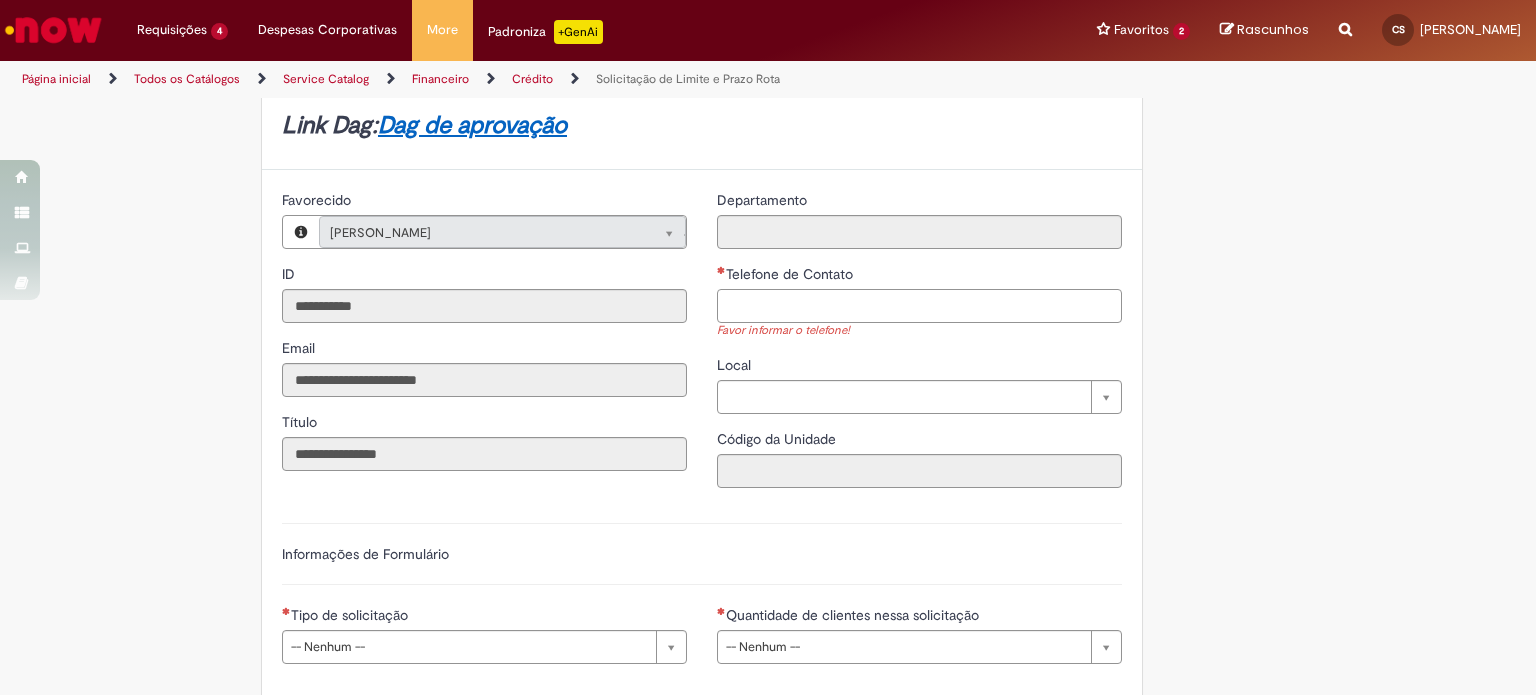 click on "Telefone de Contato" at bounding box center [919, 306] 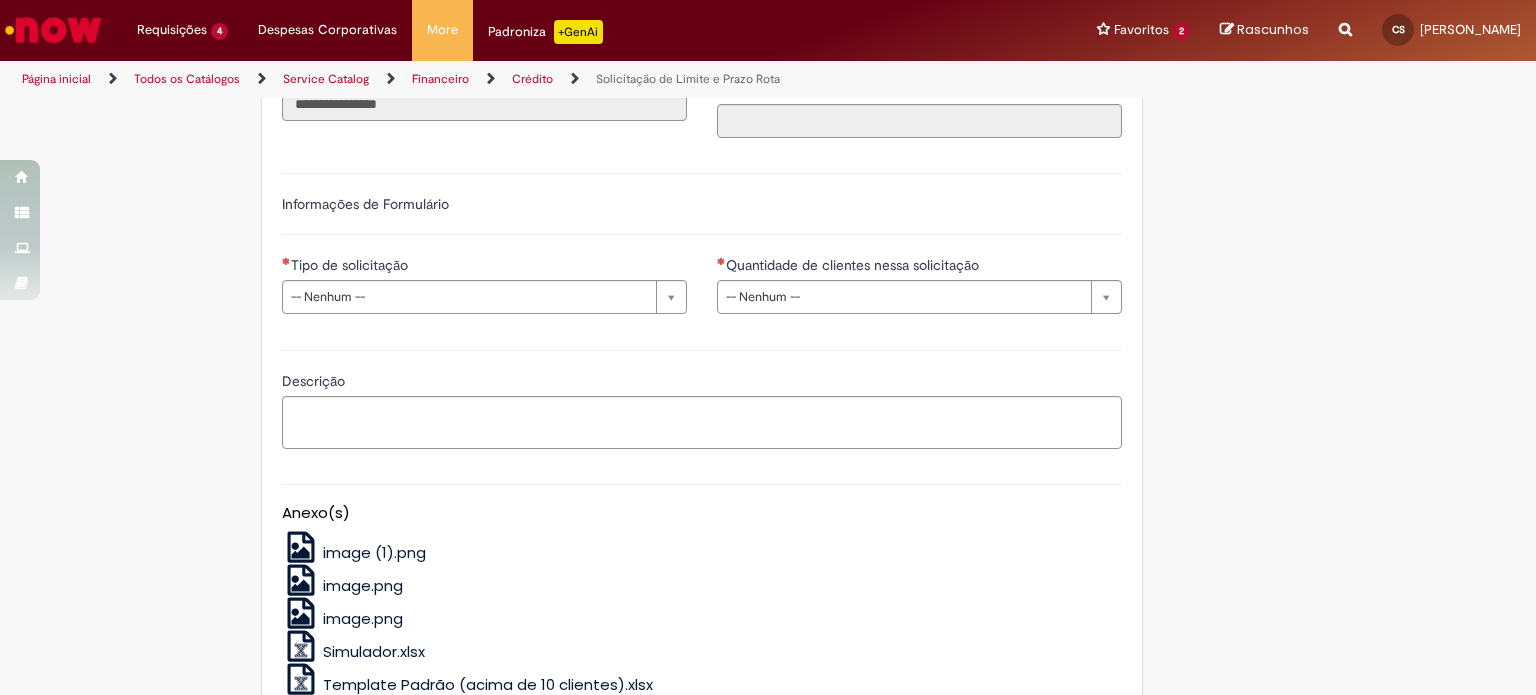 scroll, scrollTop: 1000, scrollLeft: 0, axis: vertical 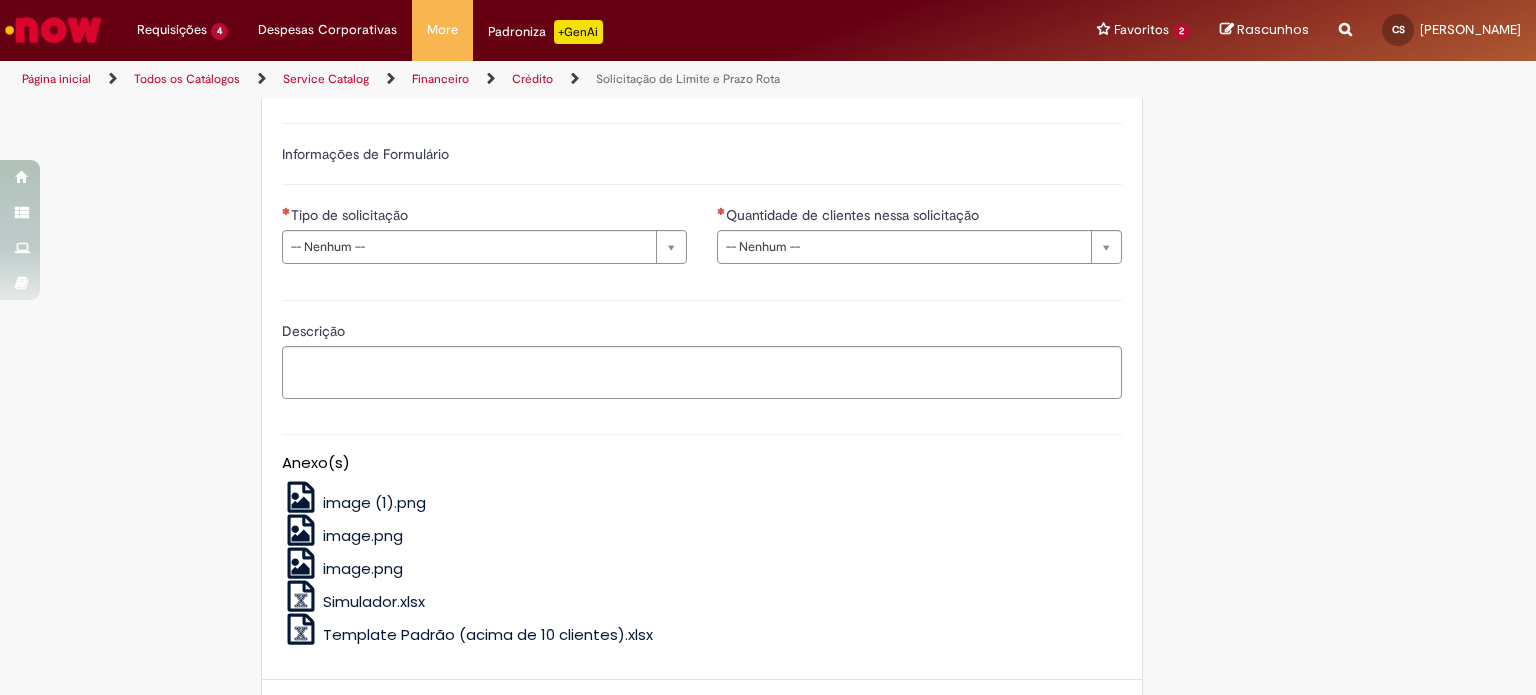 type on "**********" 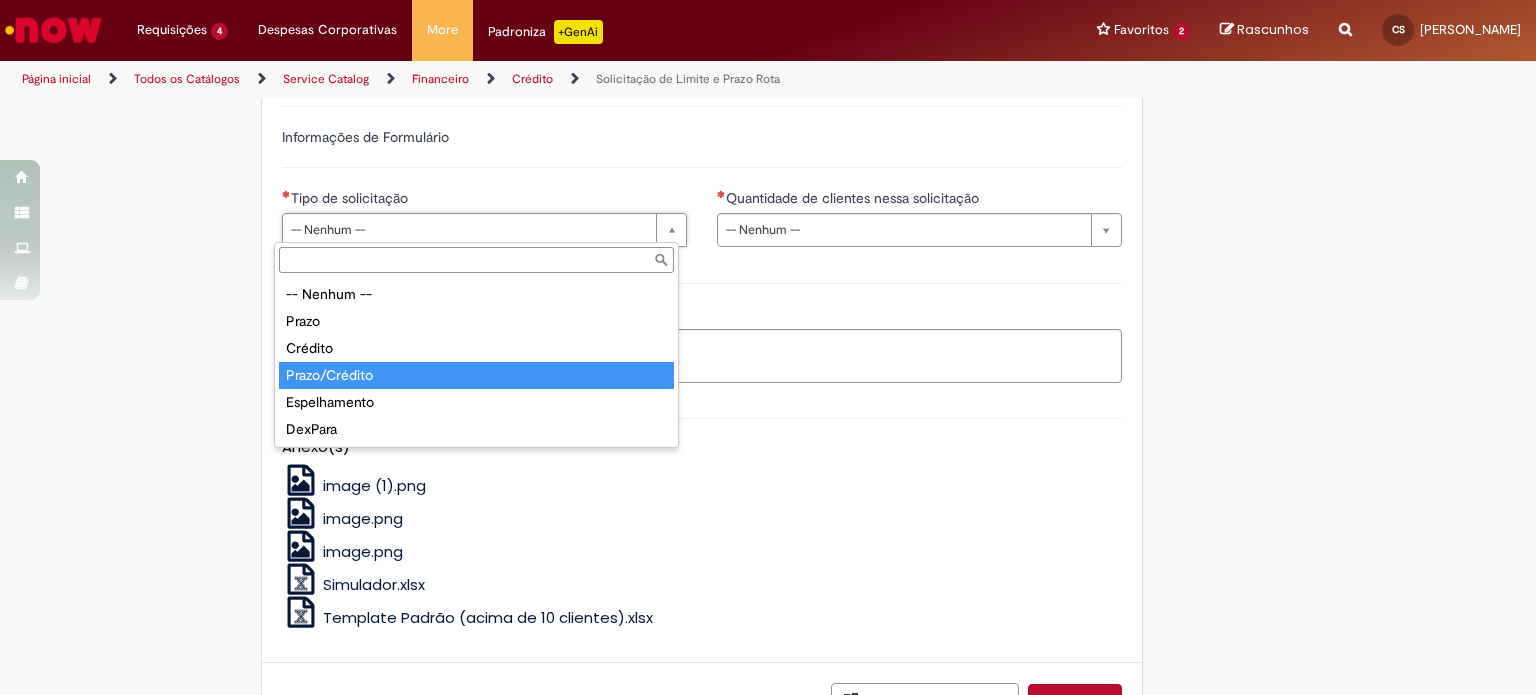 type on "**********" 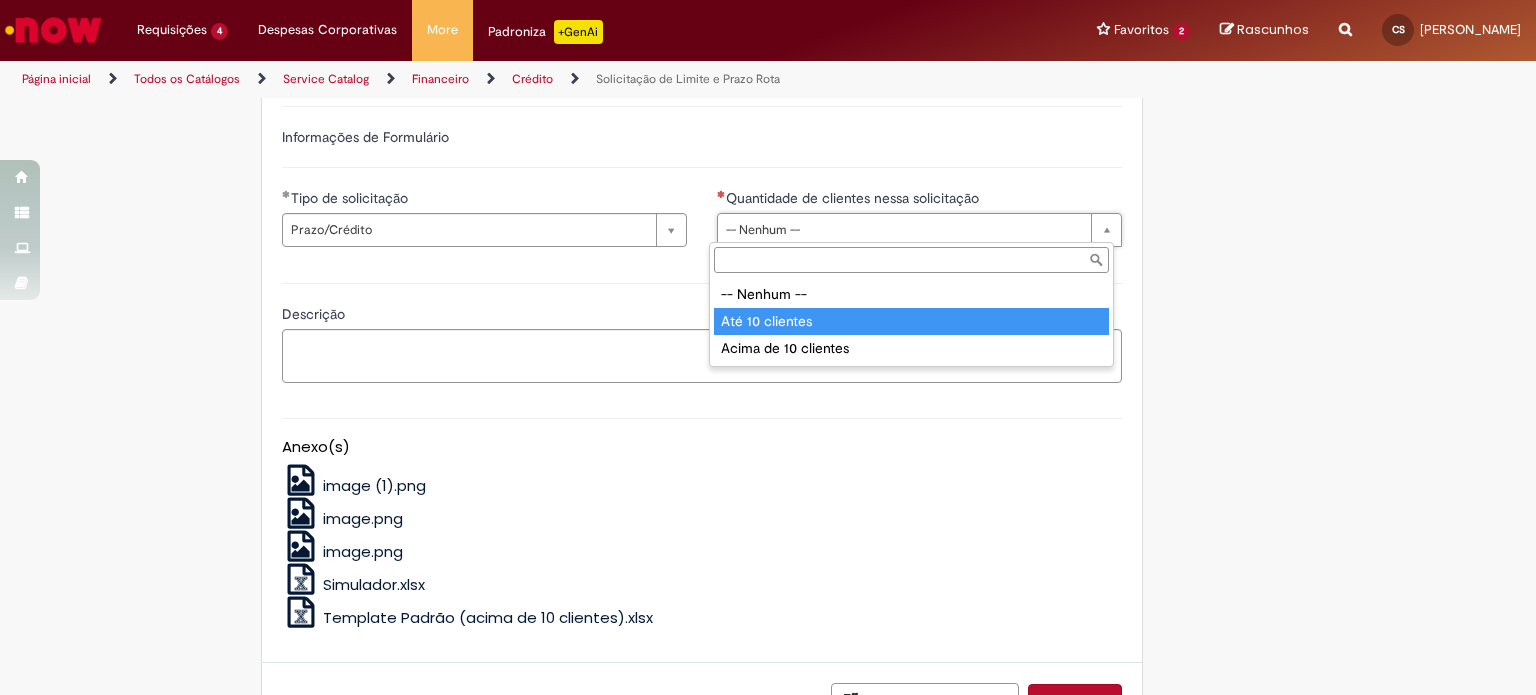 type on "**********" 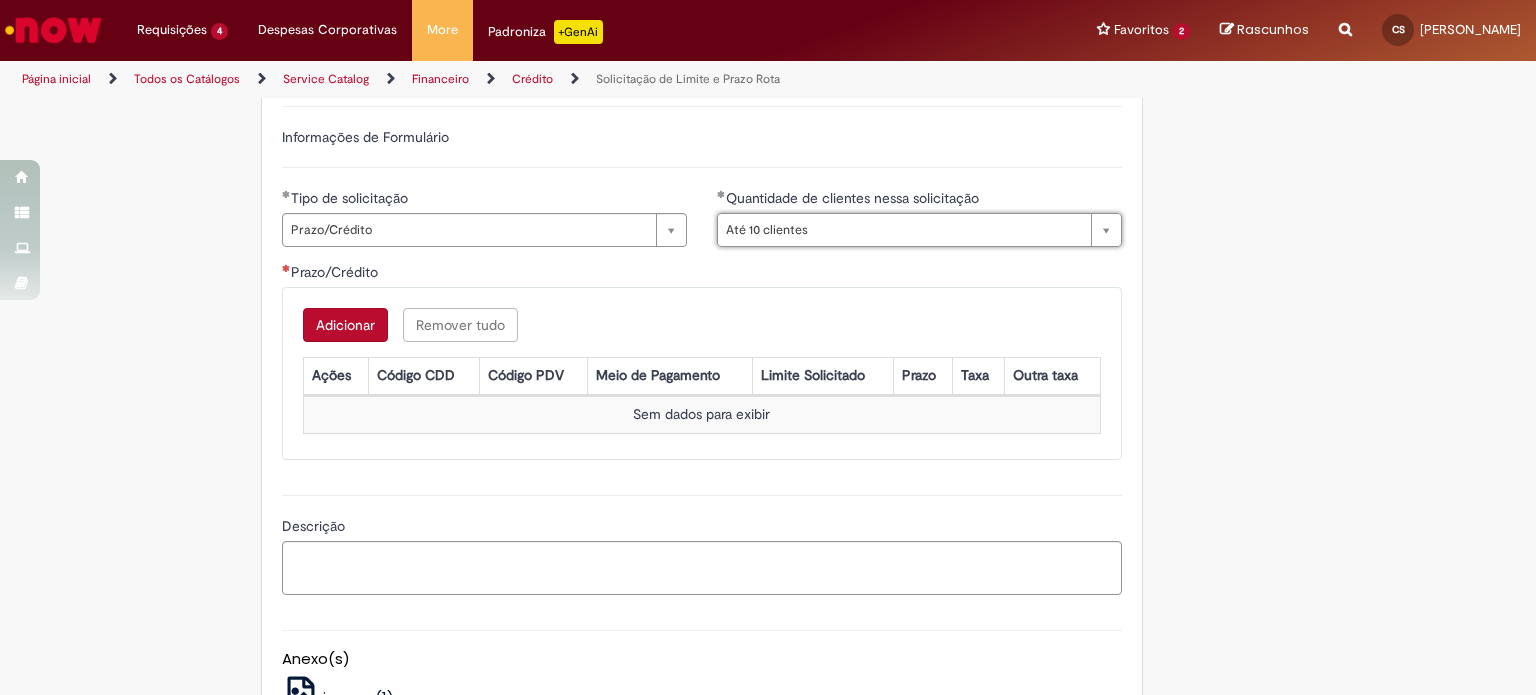 click on "Adicionar" at bounding box center (345, 325) 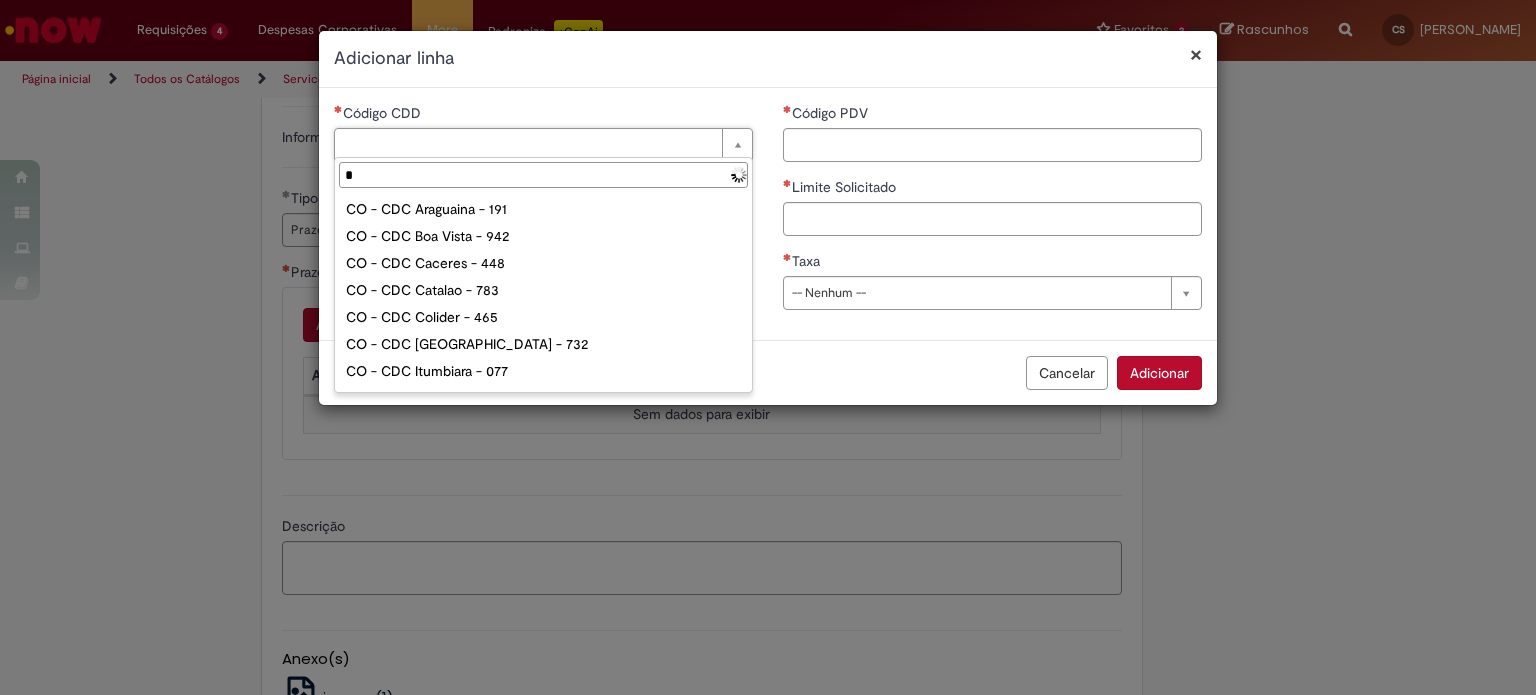 type on "**" 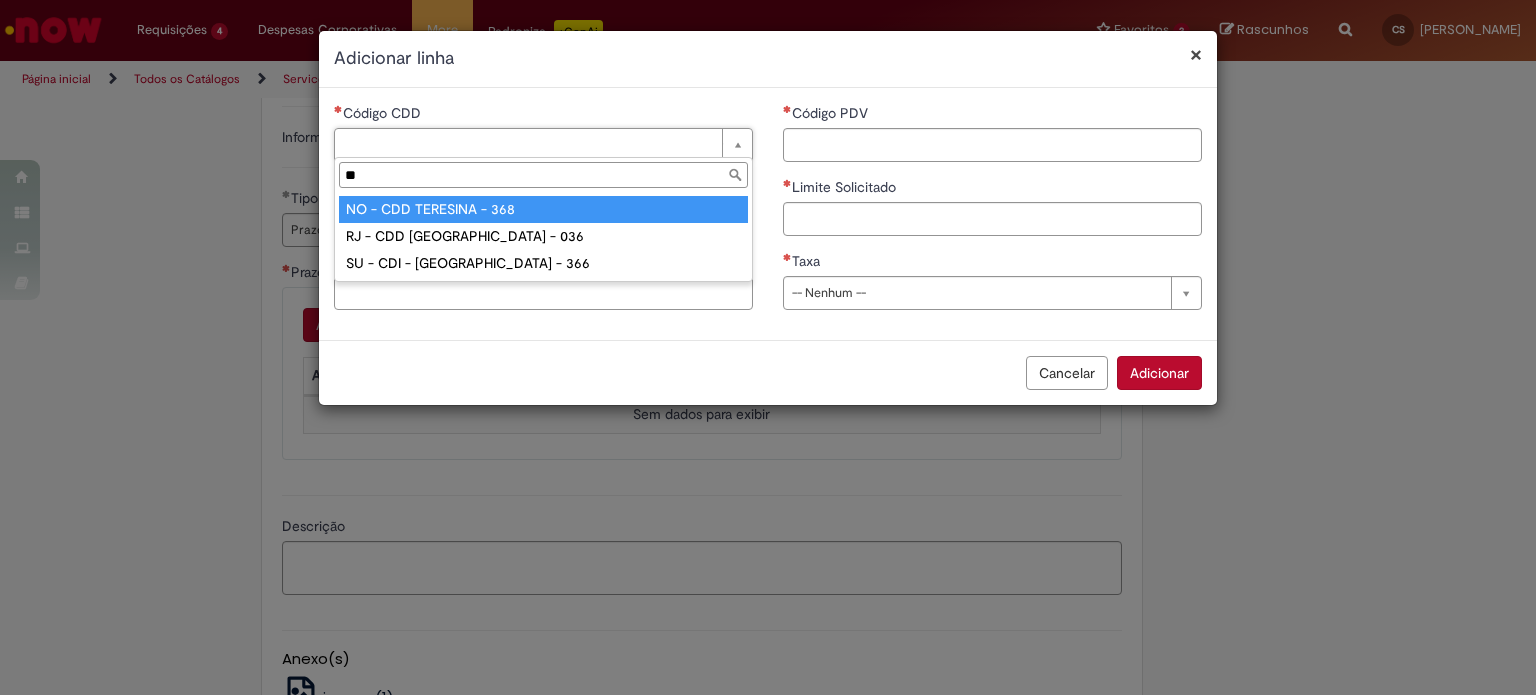 type on "**********" 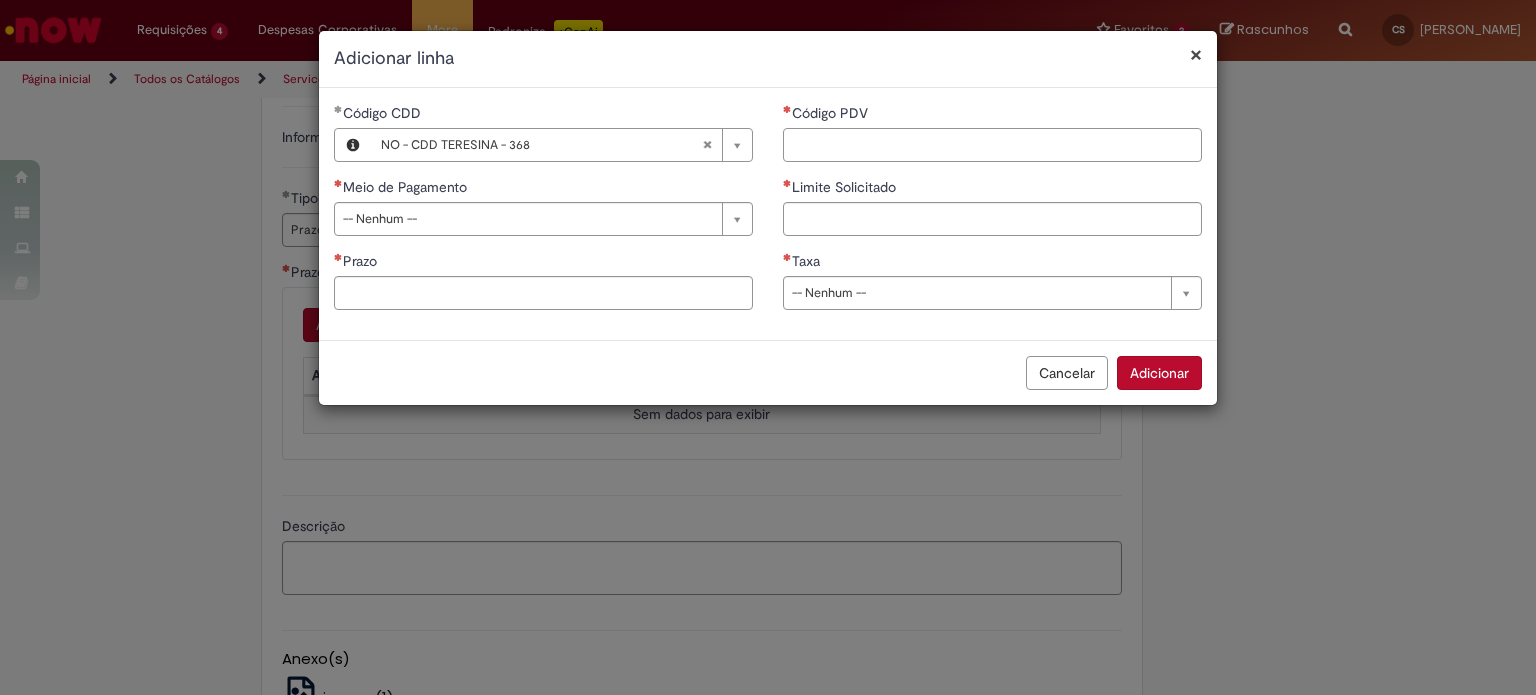 click on "Código PDV" at bounding box center (992, 145) 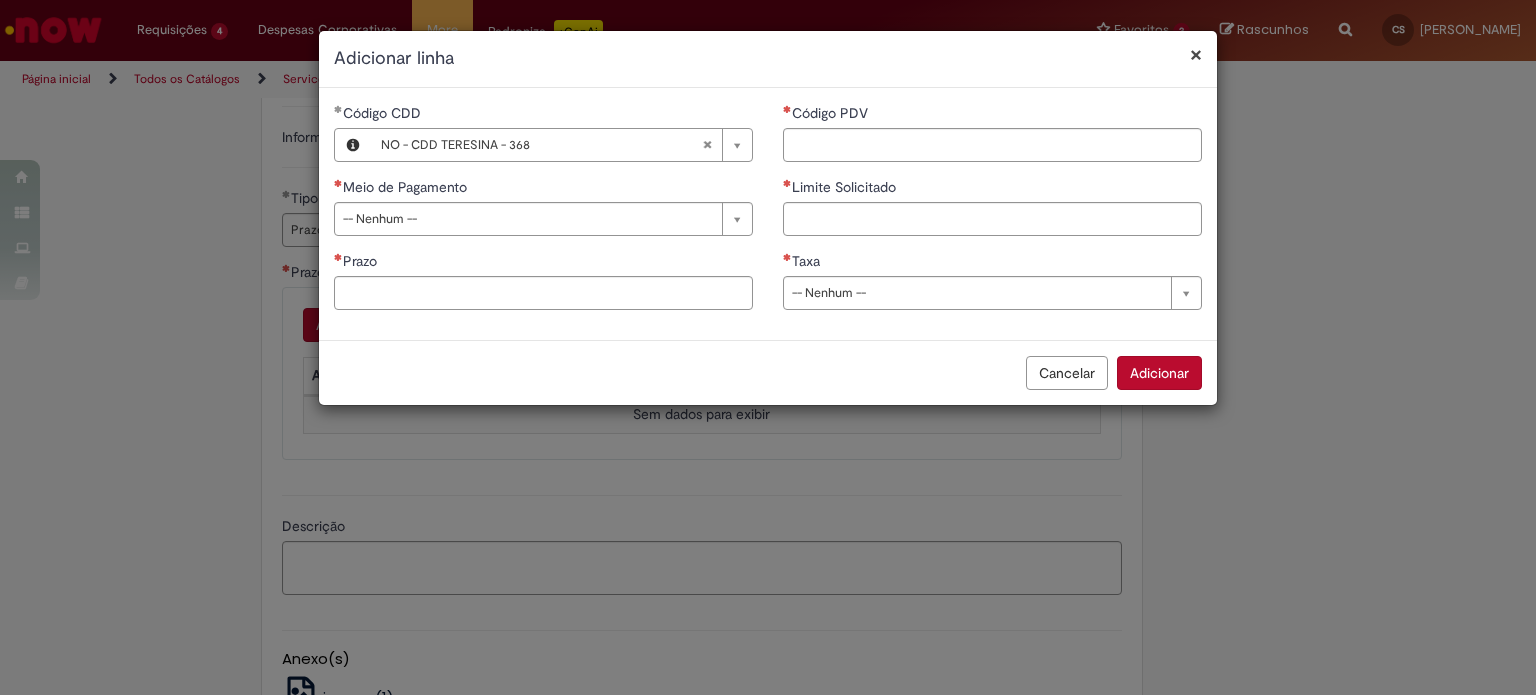 type 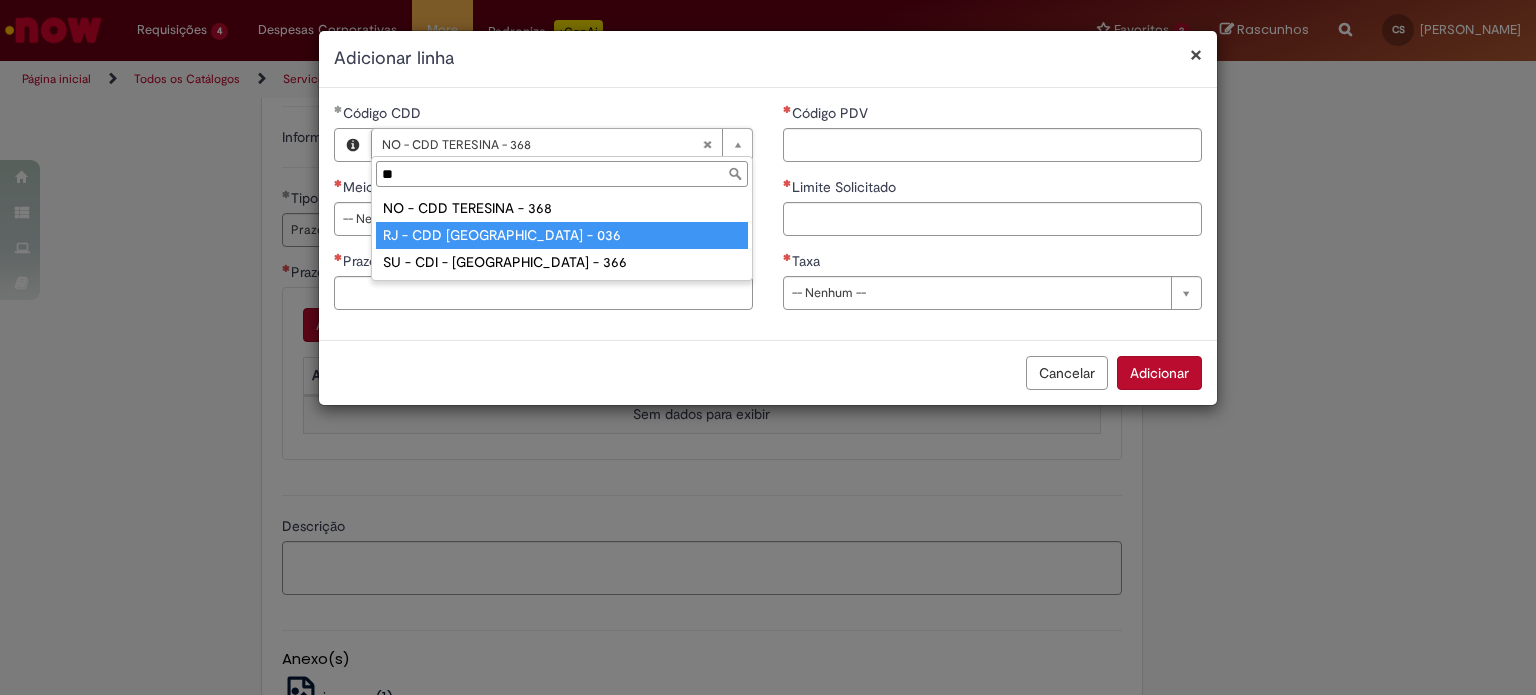type on "**" 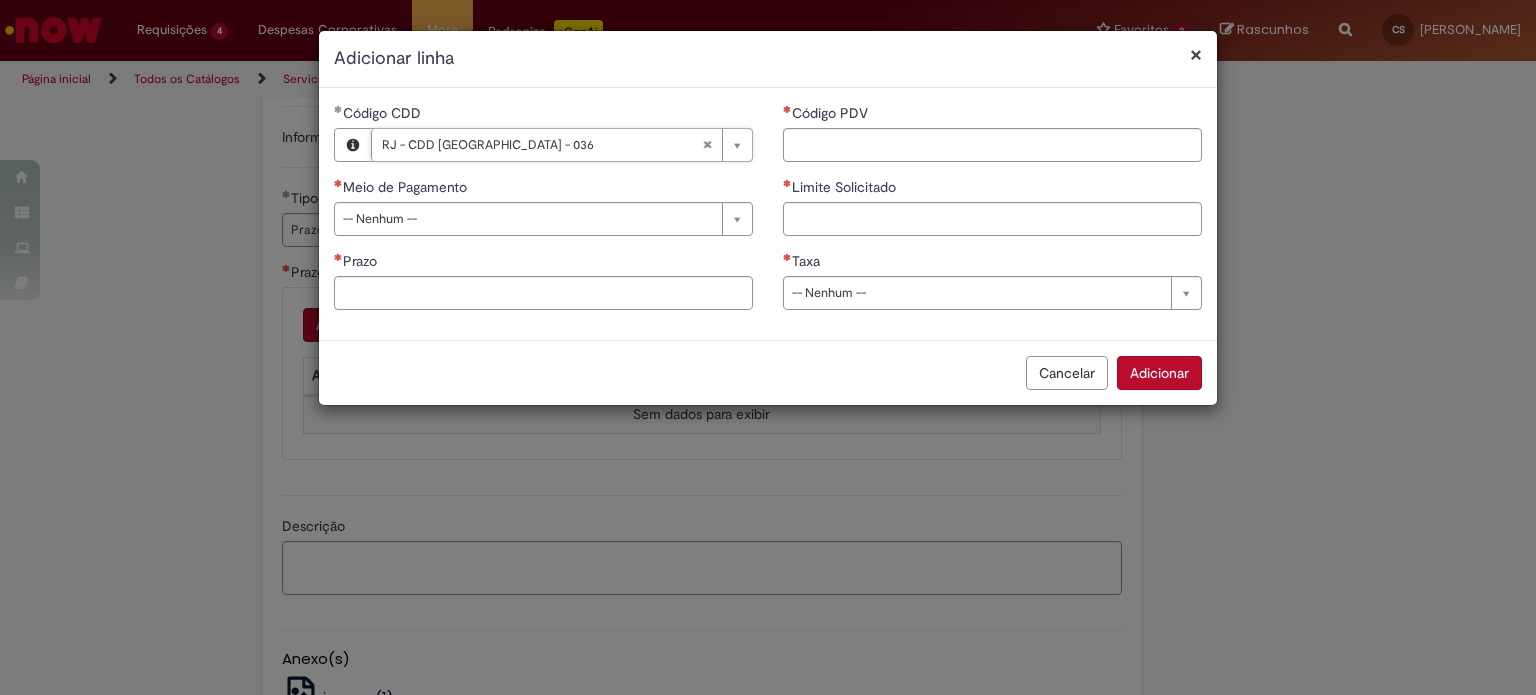 scroll, scrollTop: 0, scrollLeft: 167, axis: horizontal 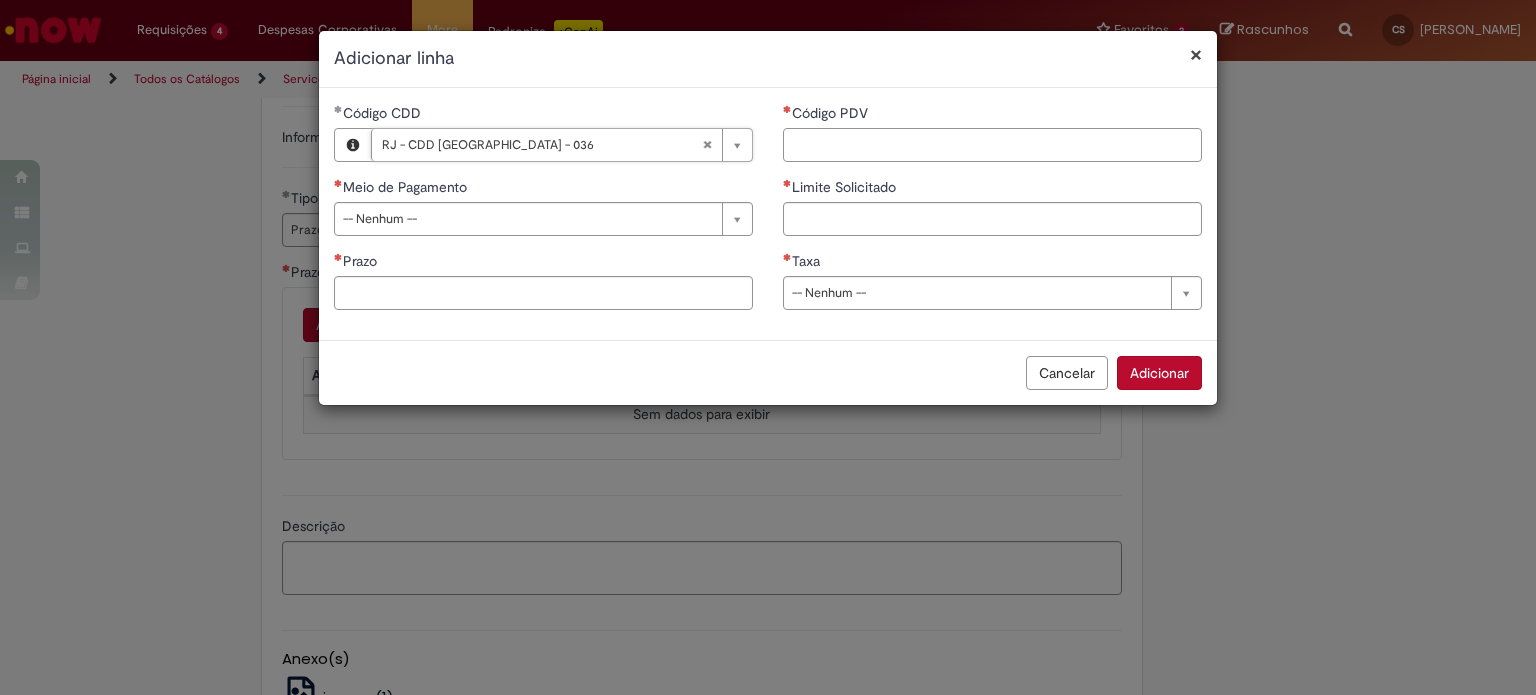 click on "Código PDV" at bounding box center [992, 145] 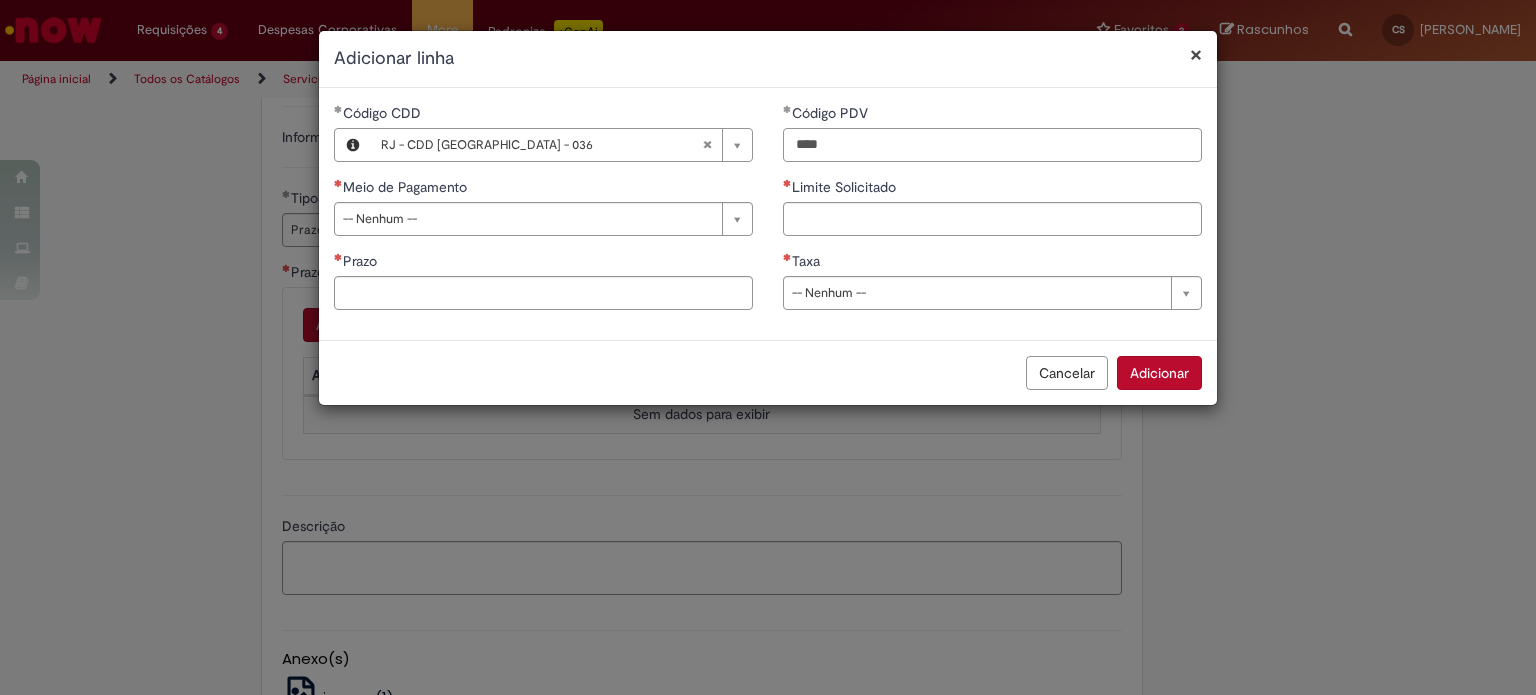 type on "****" 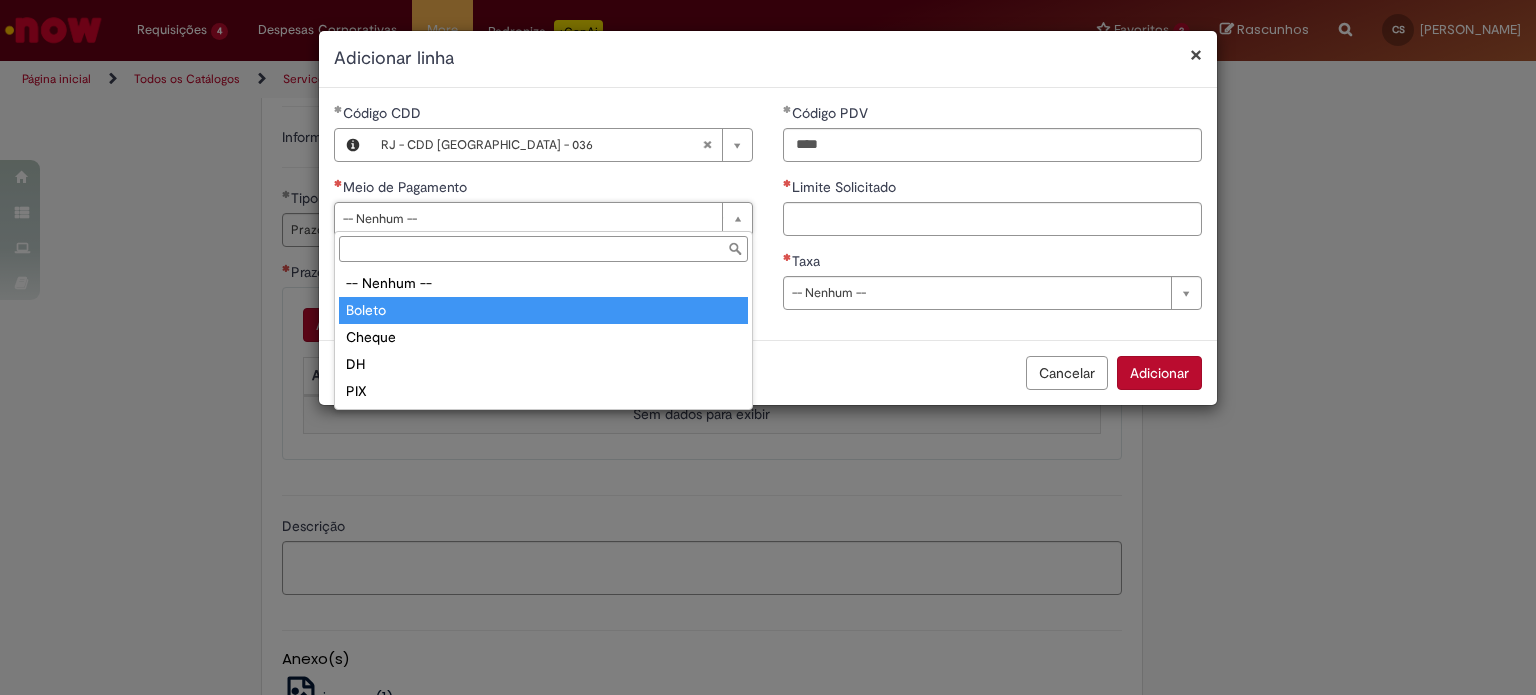 type on "******" 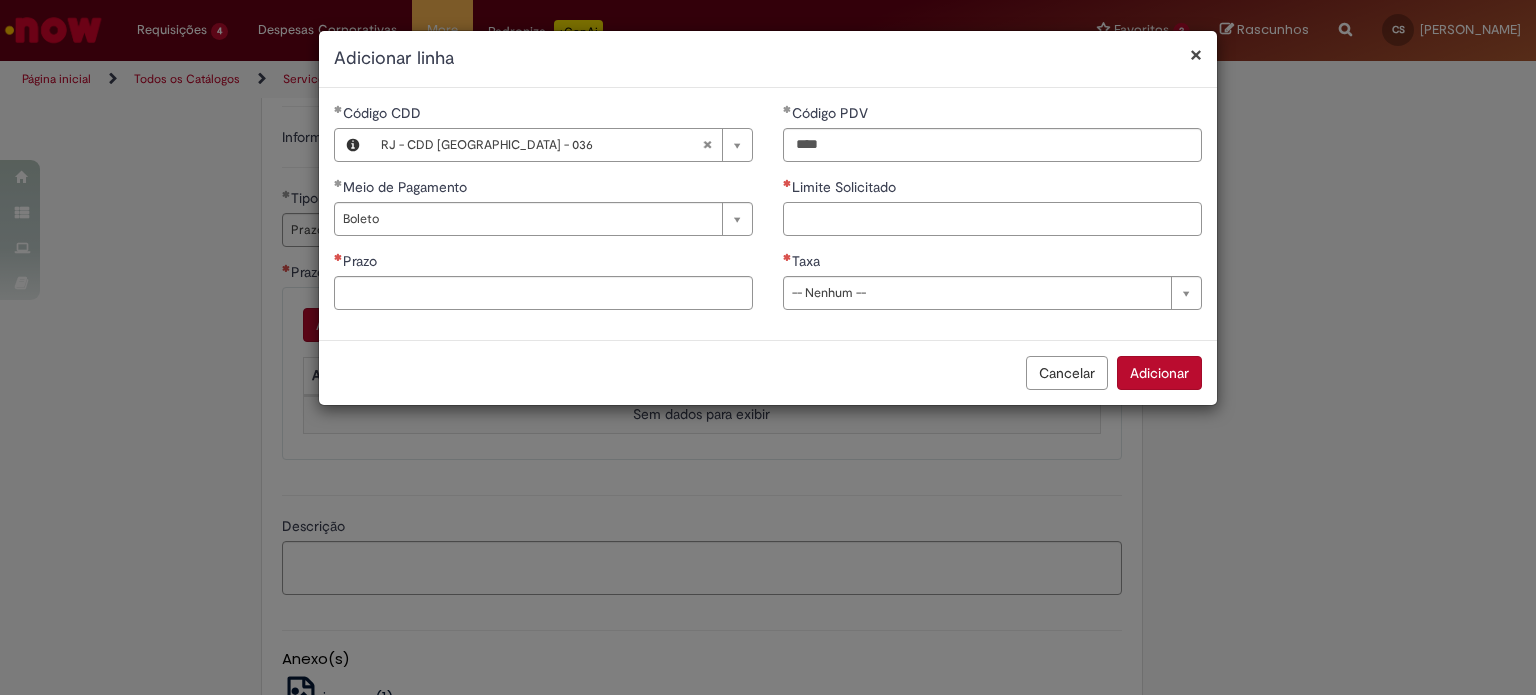 click on "Limite Solicitado" at bounding box center (992, 219) 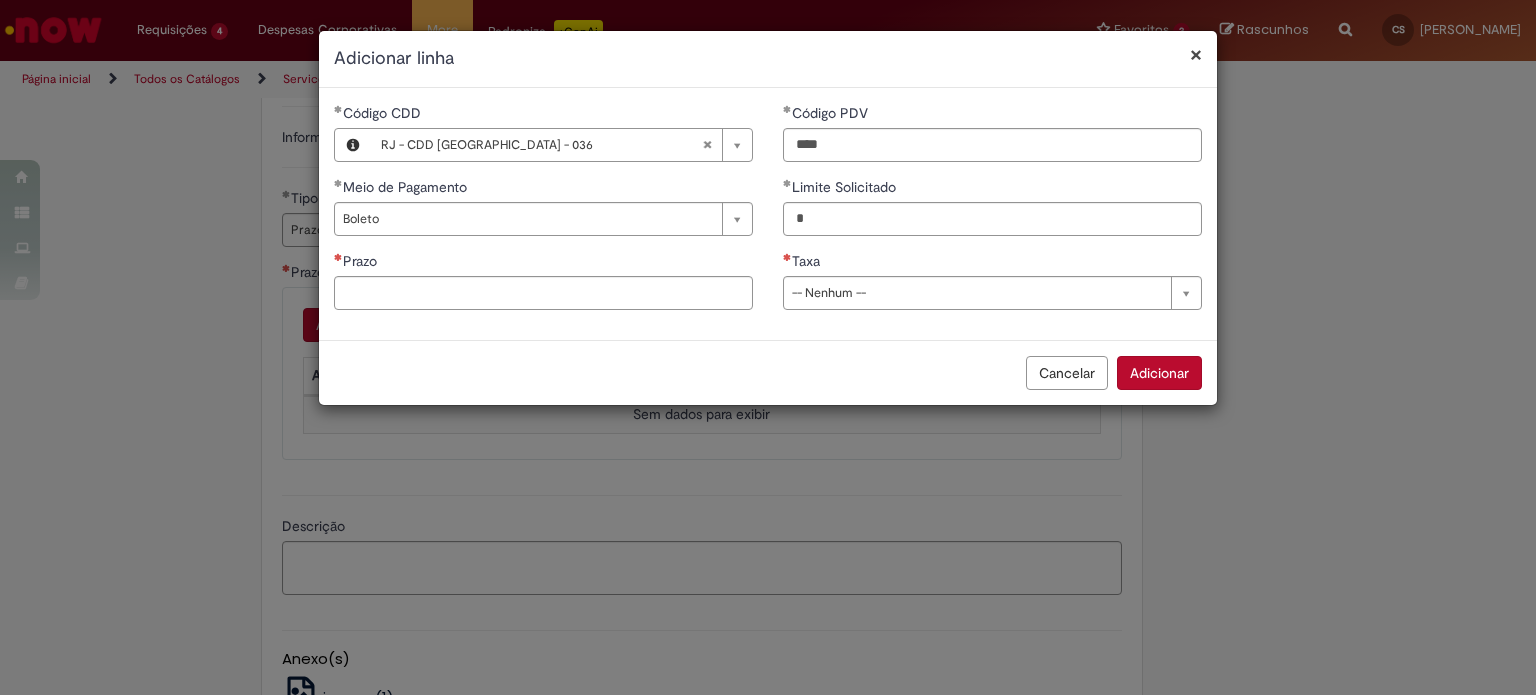 type on "****" 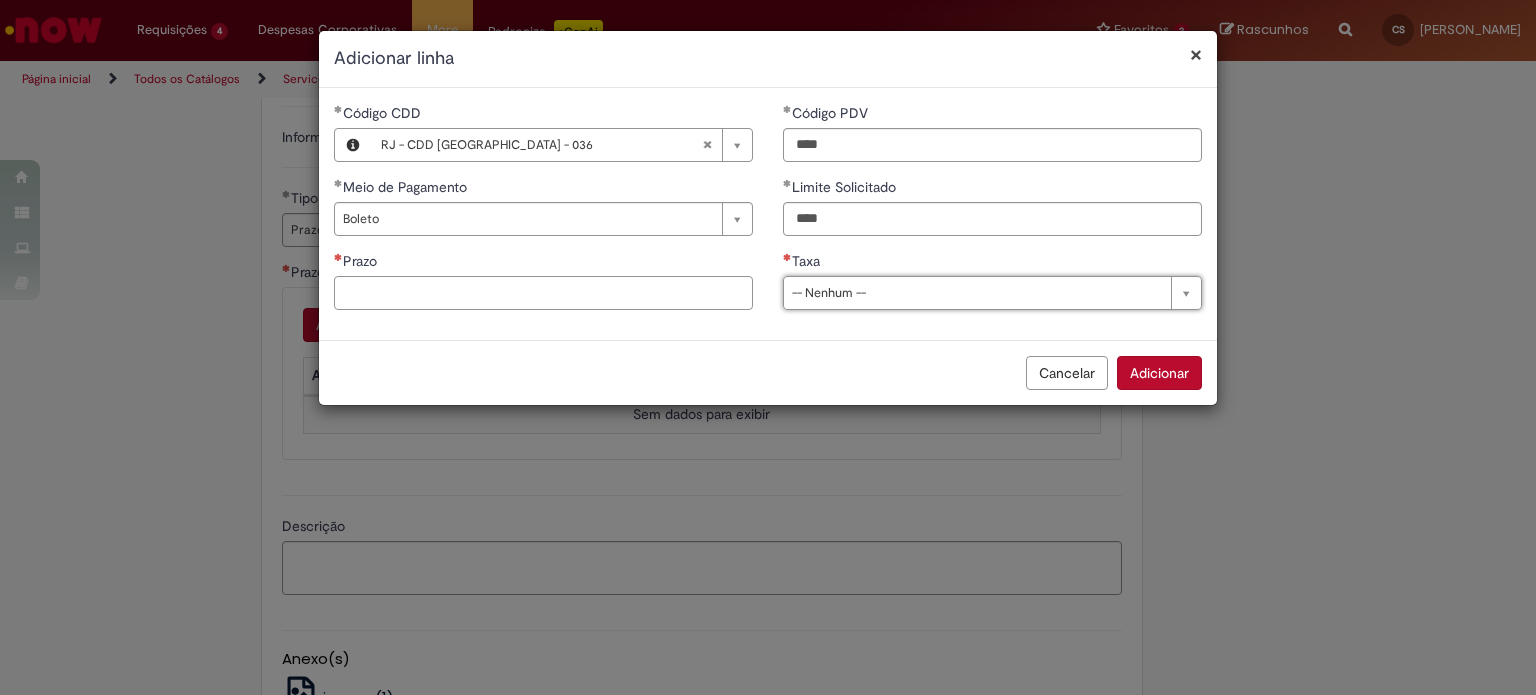 click on "Prazo" at bounding box center [543, 293] 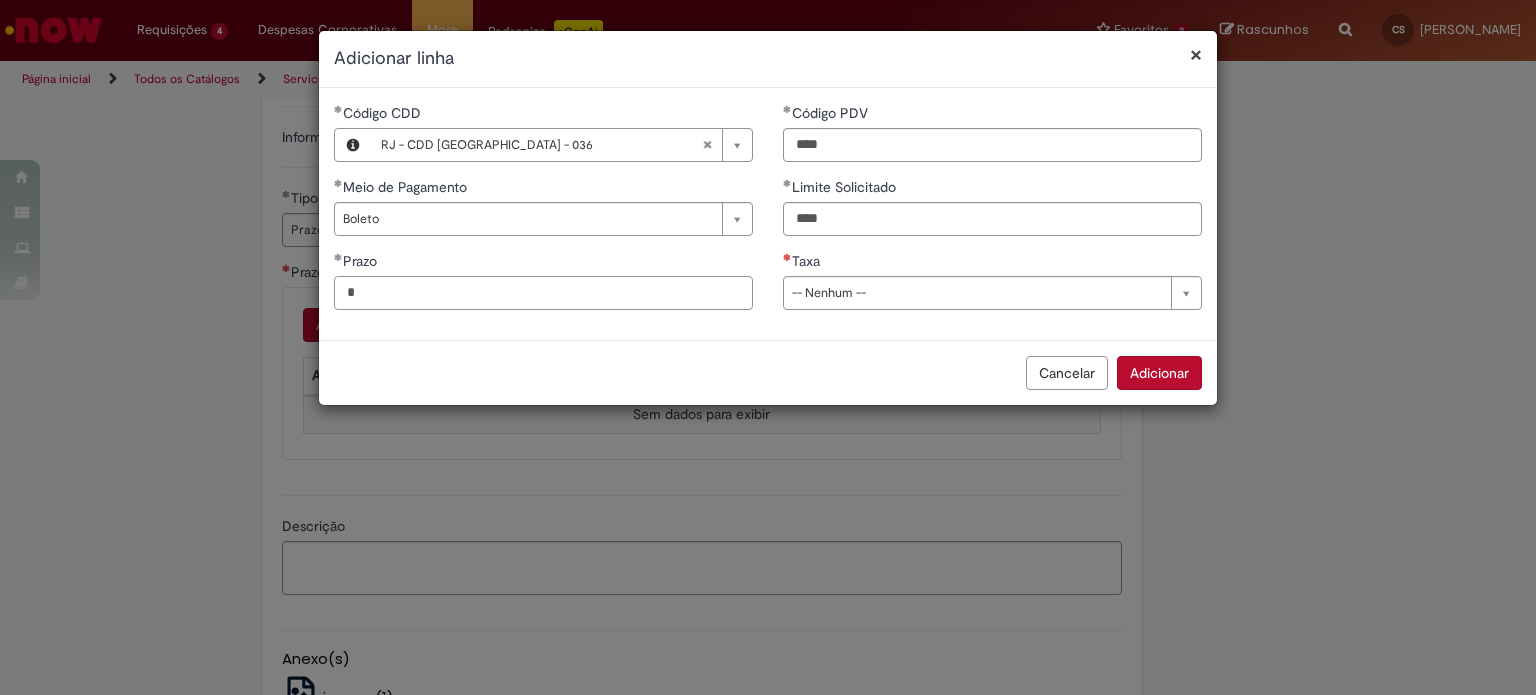 type on "*" 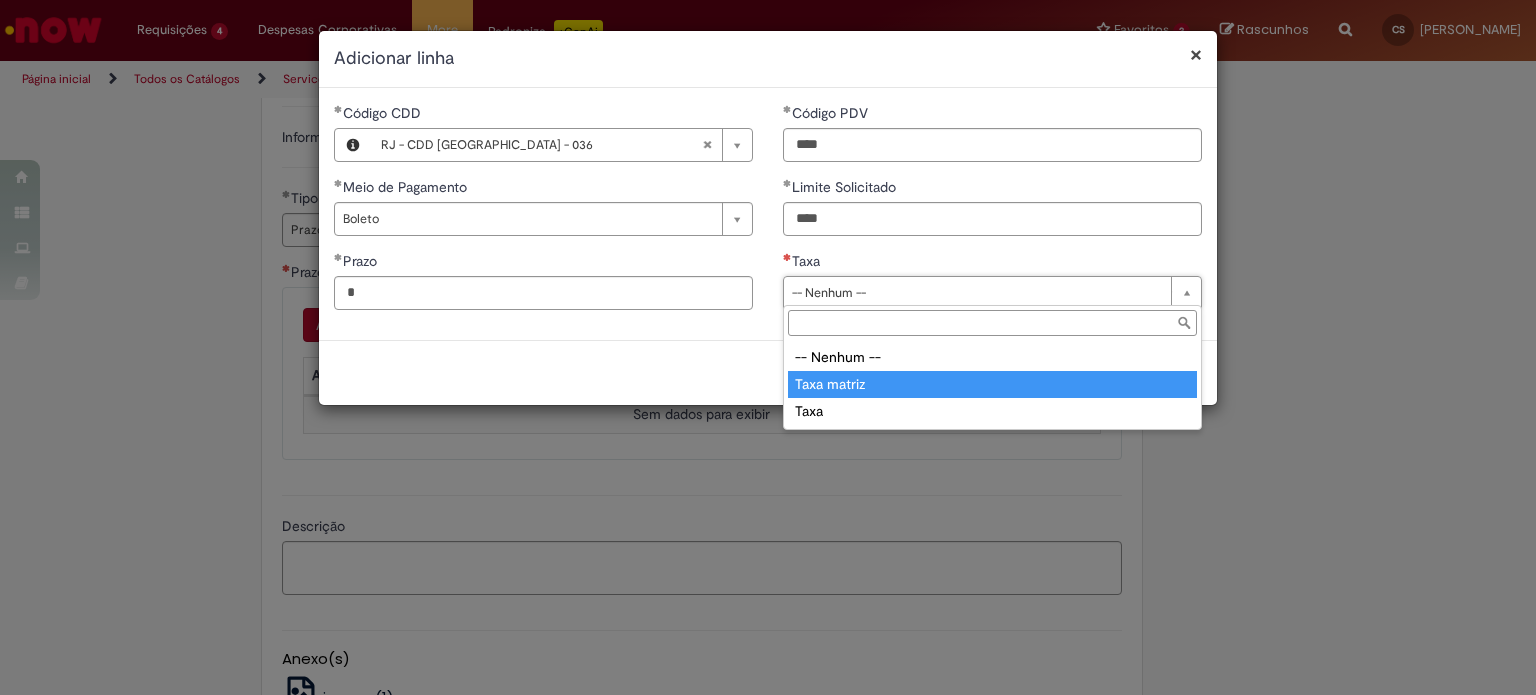 type on "**********" 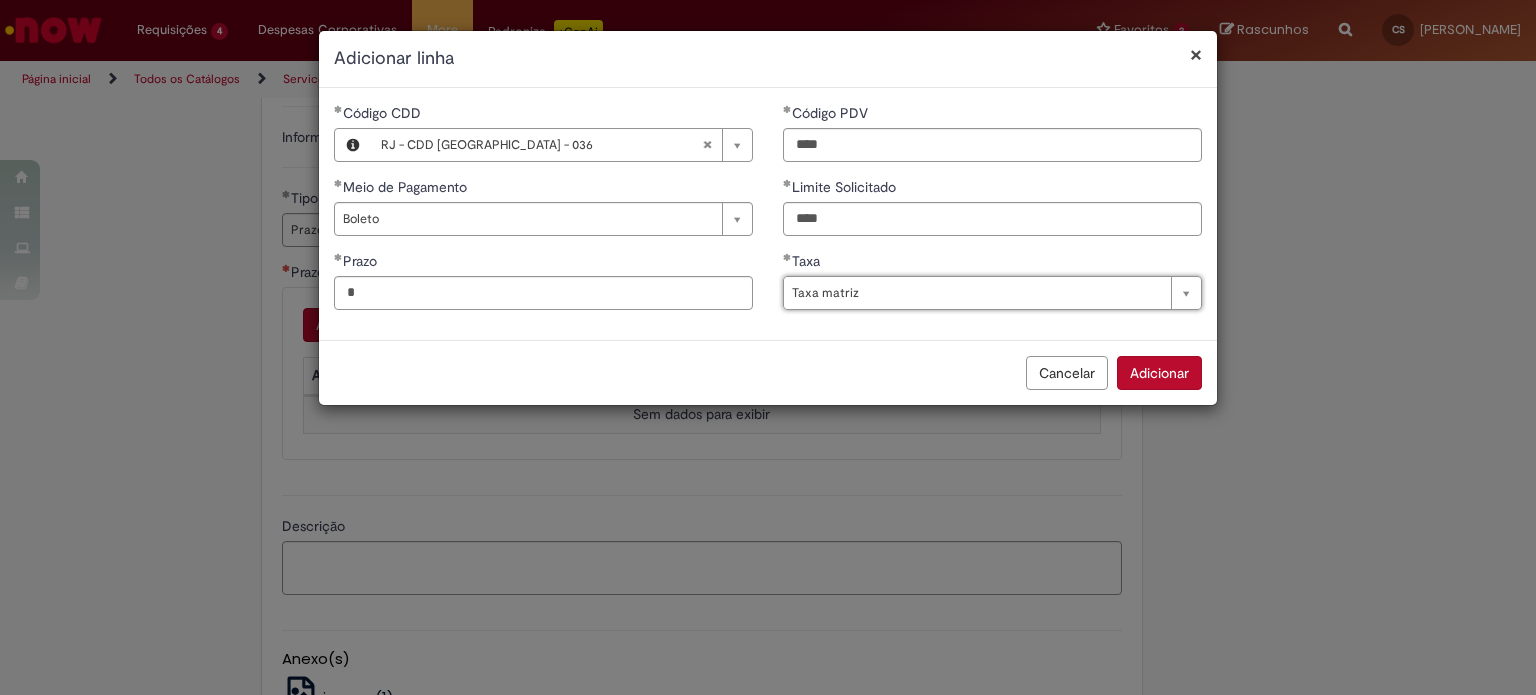 click on "Adicionar" at bounding box center [1159, 373] 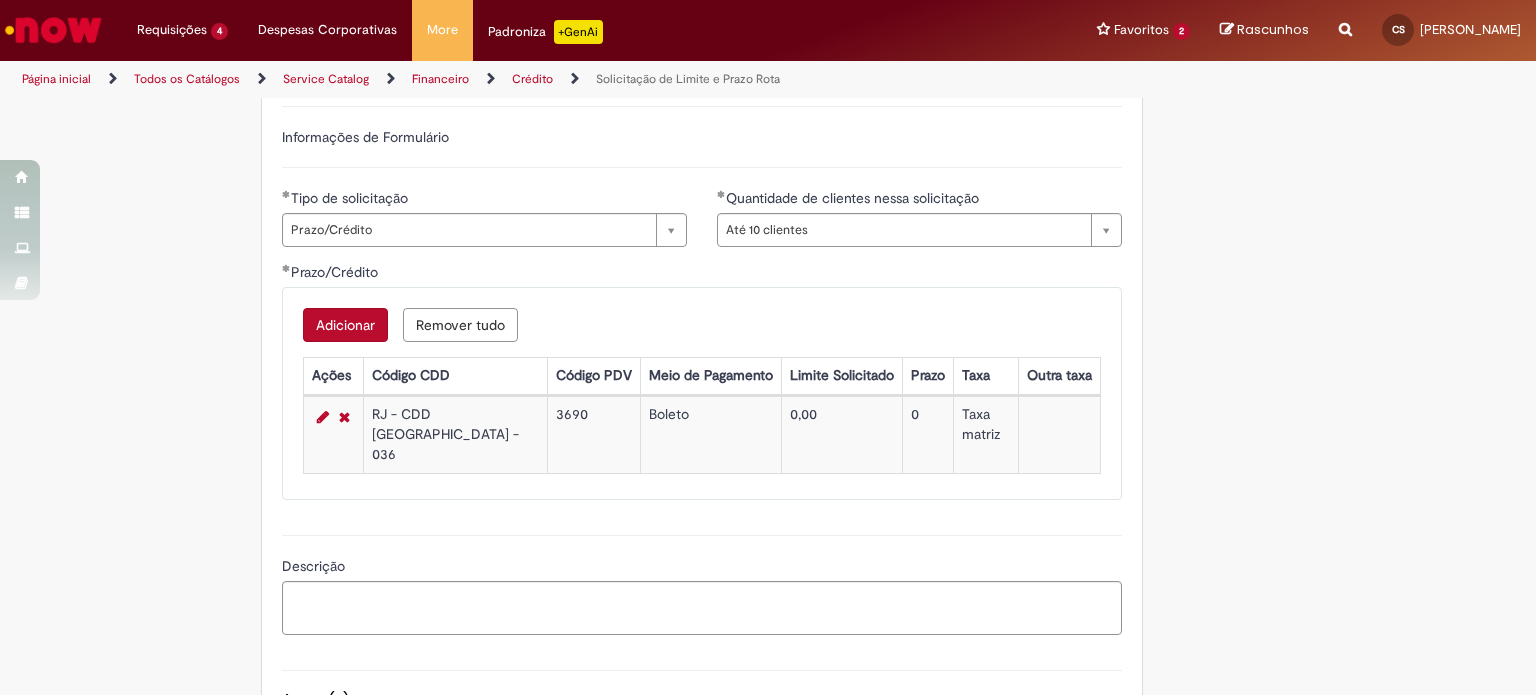 click on "Adicionar" at bounding box center [345, 325] 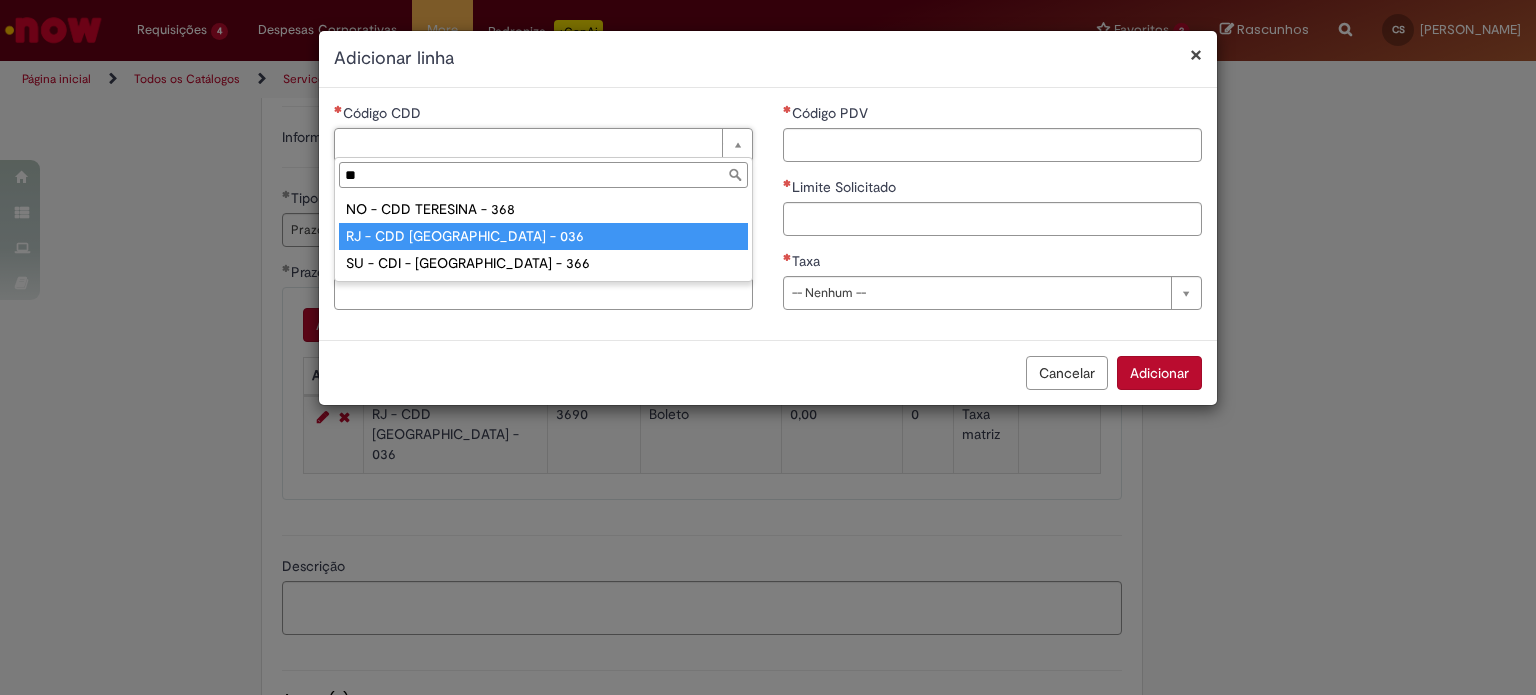 type on "**" 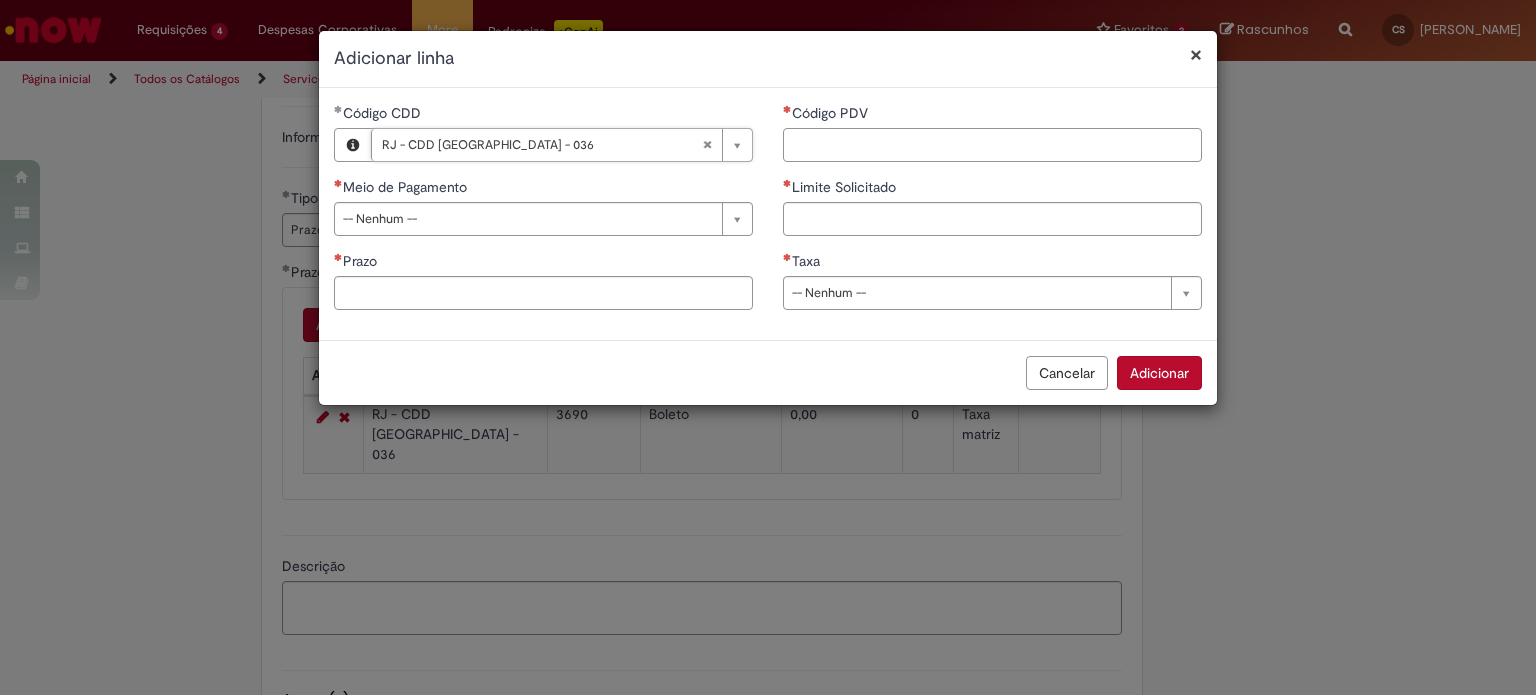 click on "Código PDV" at bounding box center [992, 145] 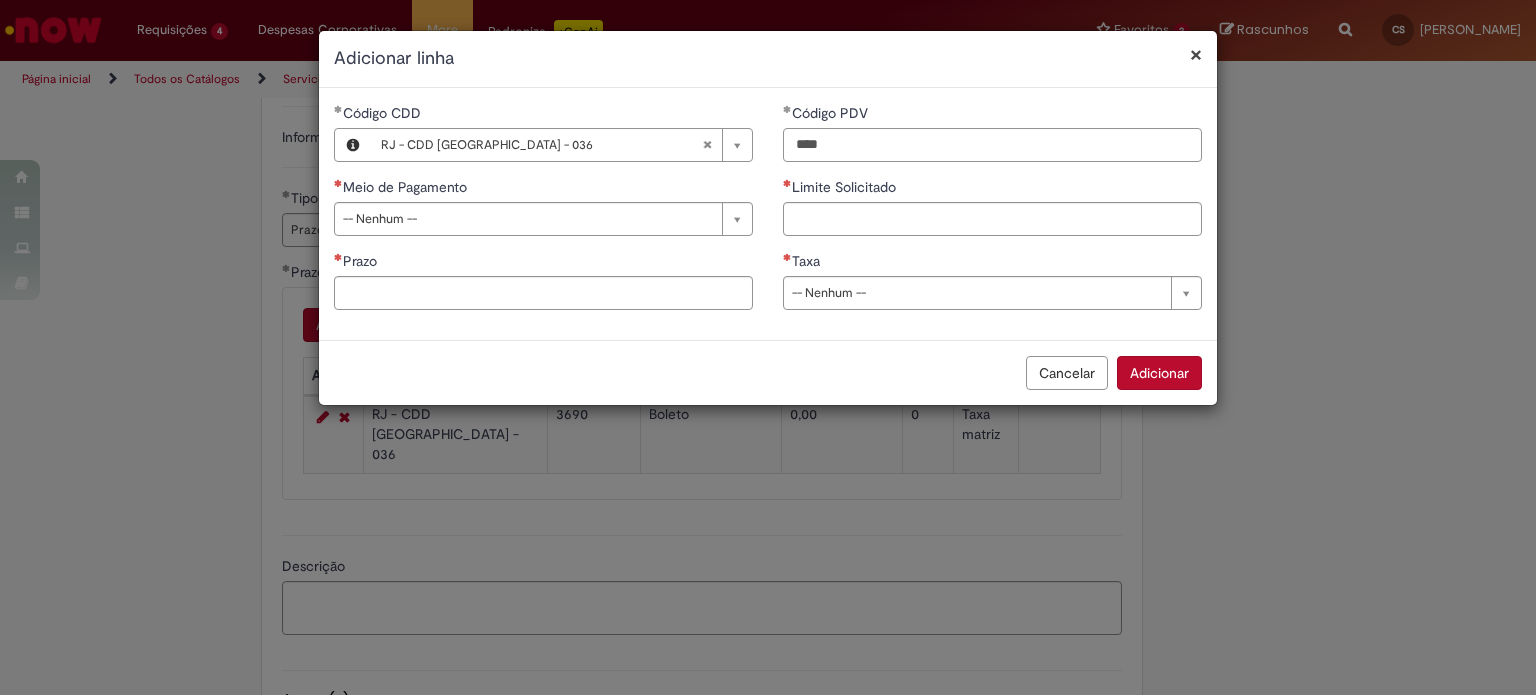 type on "****" 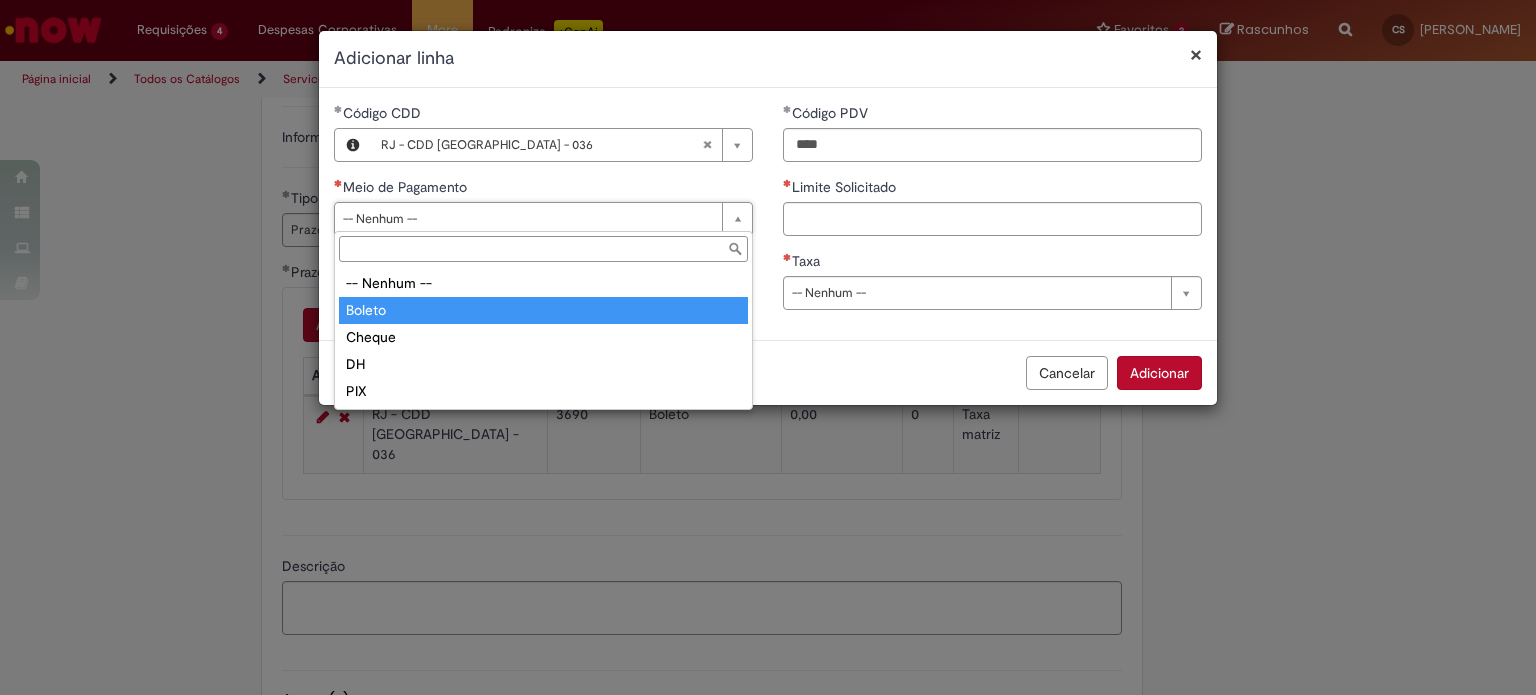 type on "******" 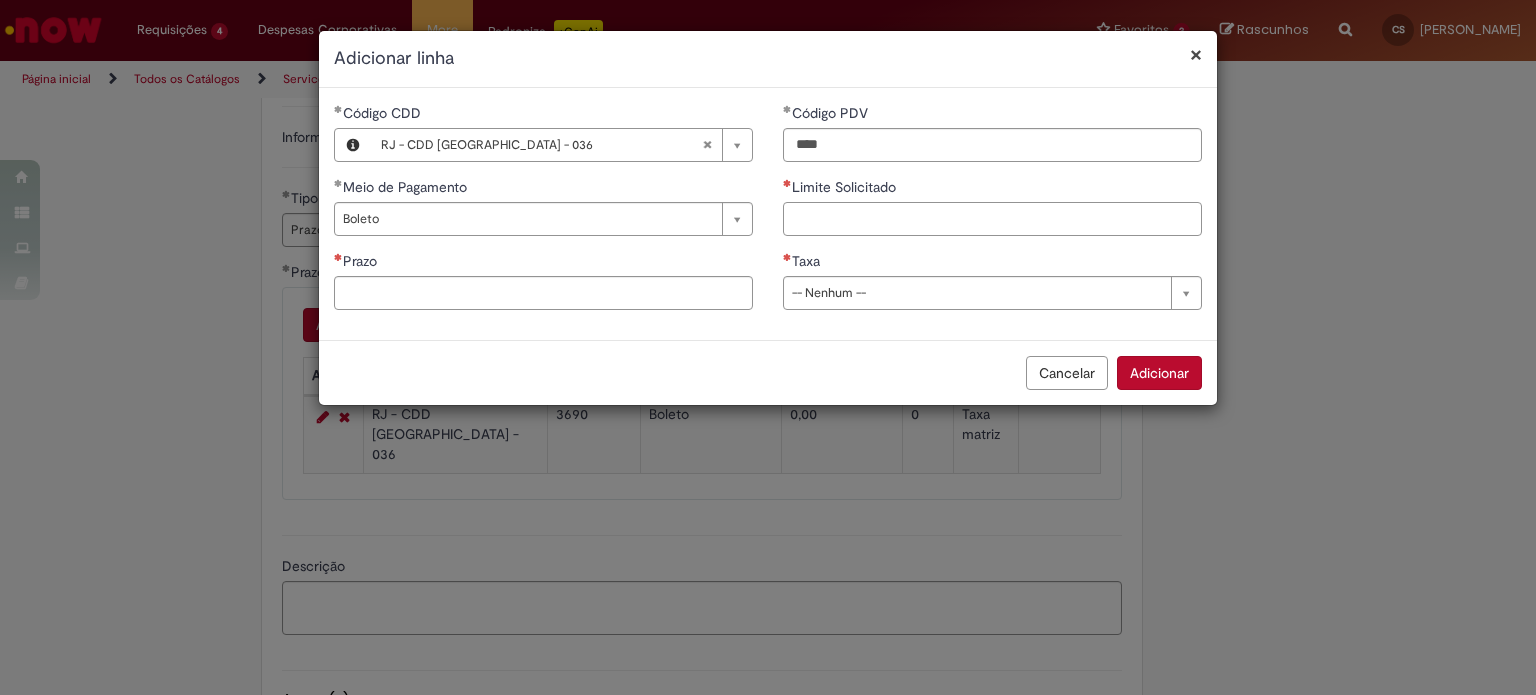 click on "Limite Solicitado" at bounding box center [992, 219] 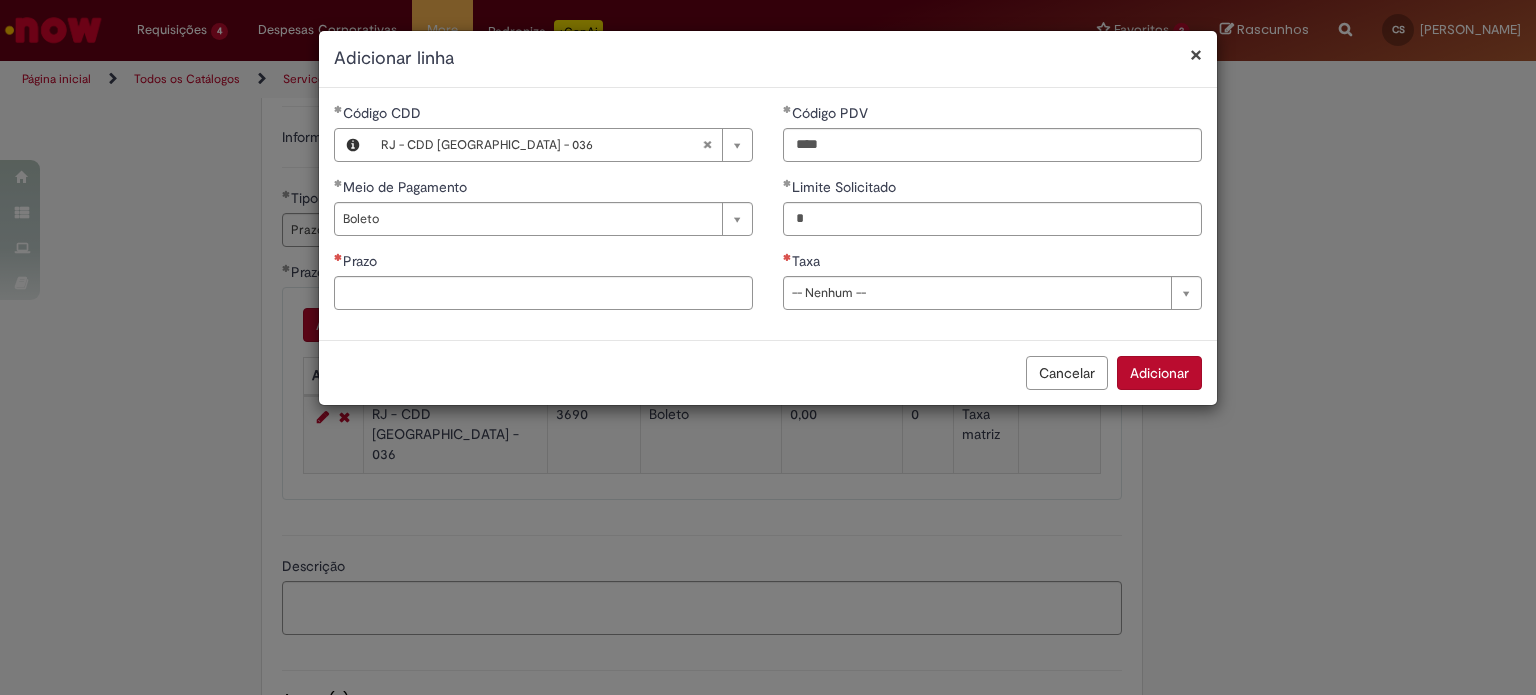 type on "****" 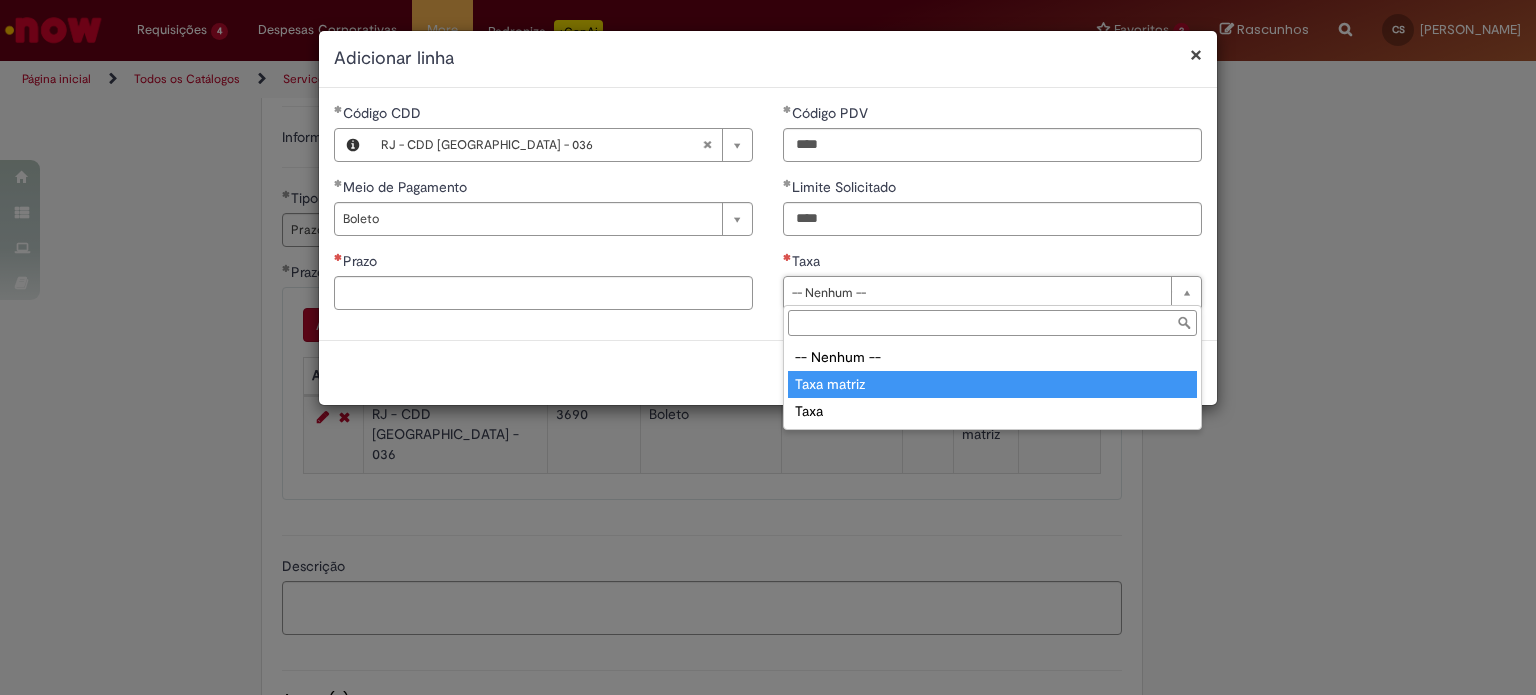 type on "**********" 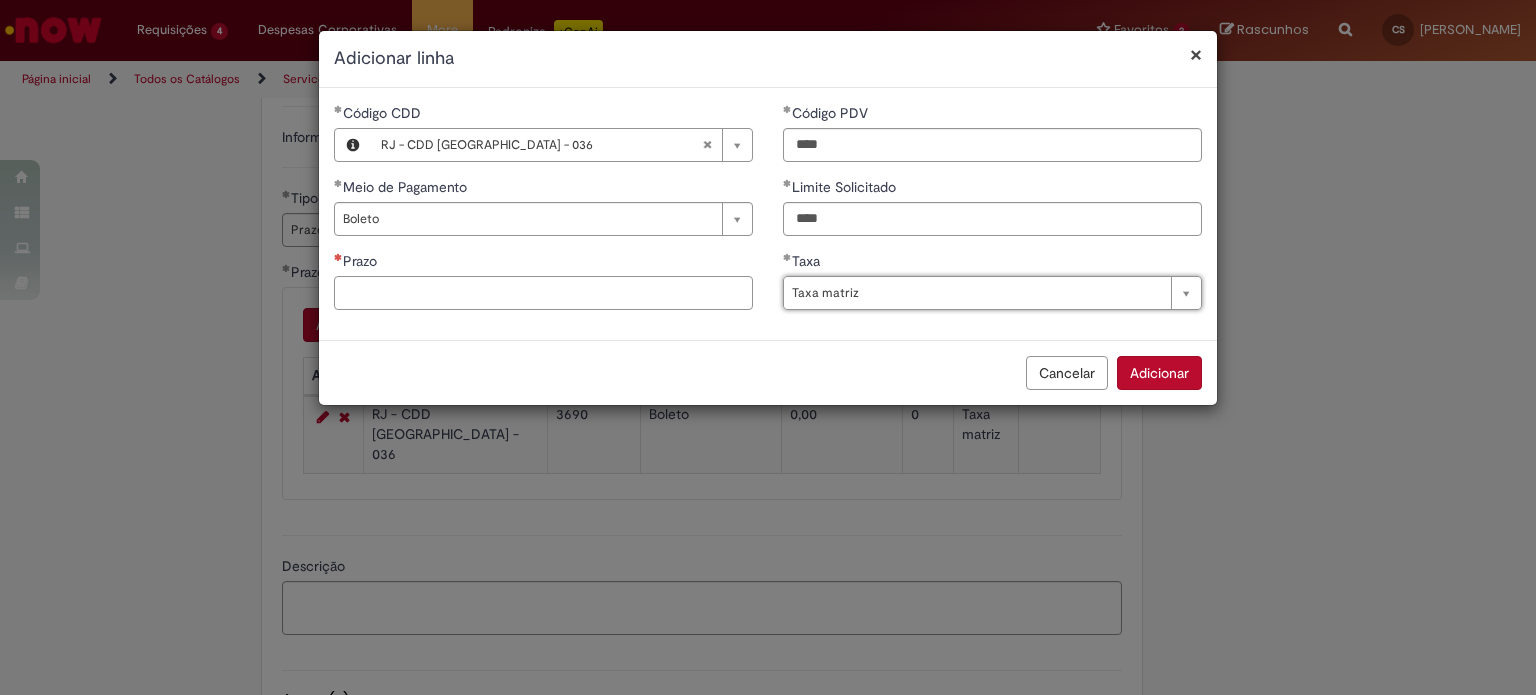 click on "Prazo" at bounding box center [543, 293] 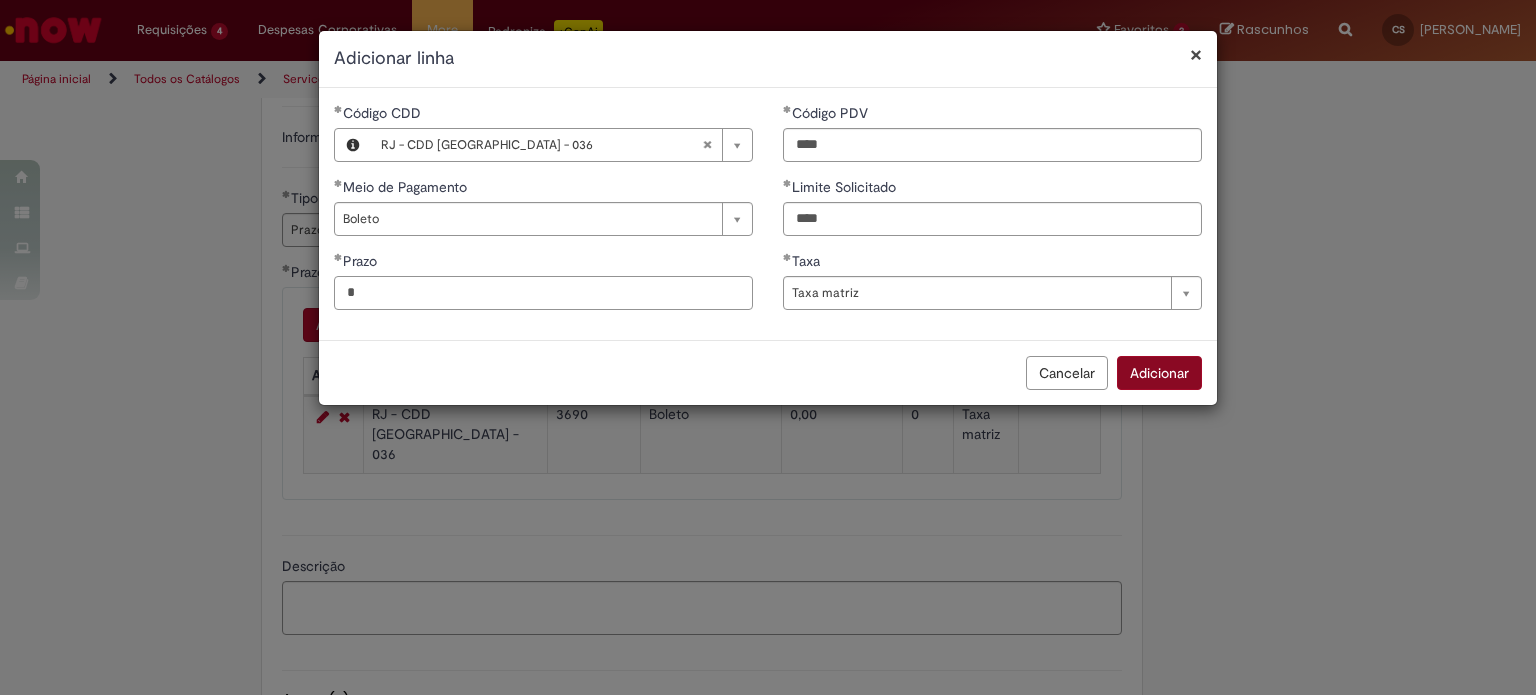 type on "*" 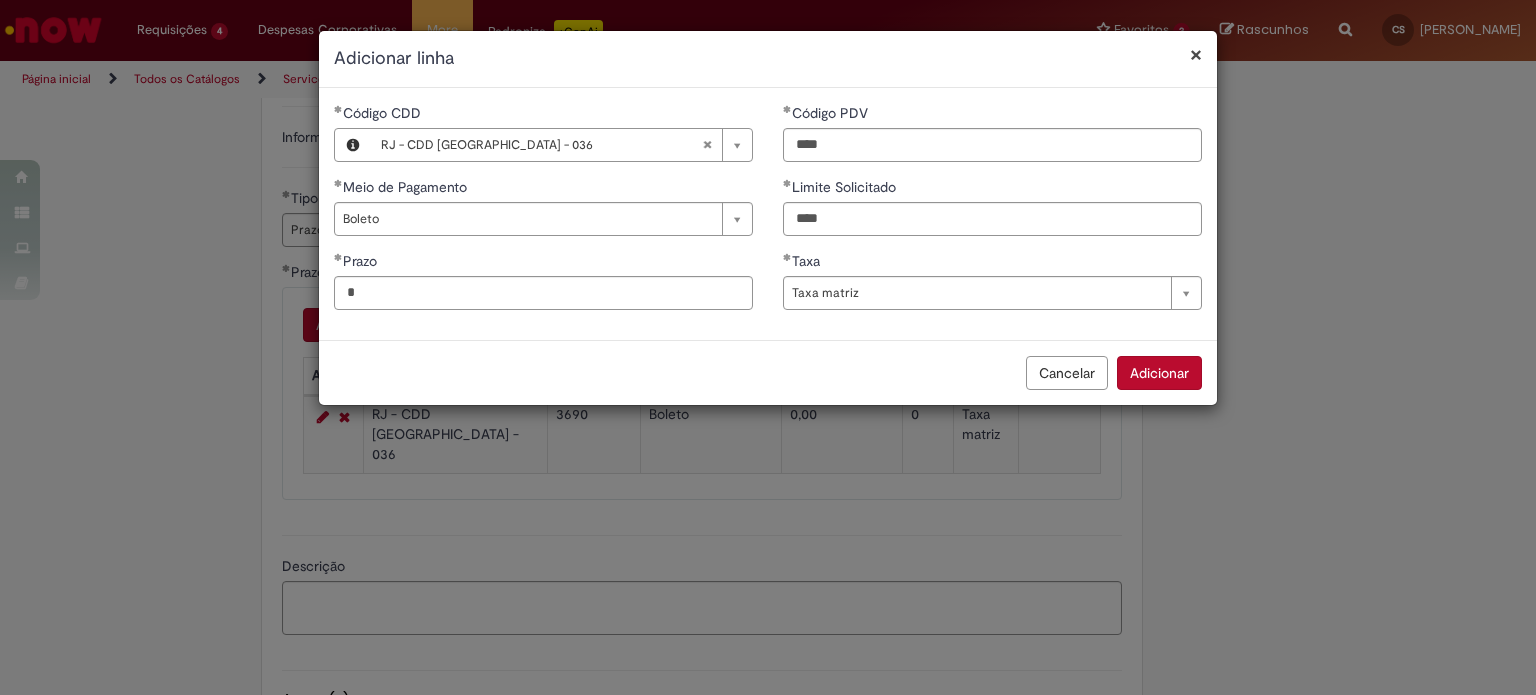 click on "Adicionar" at bounding box center [1159, 373] 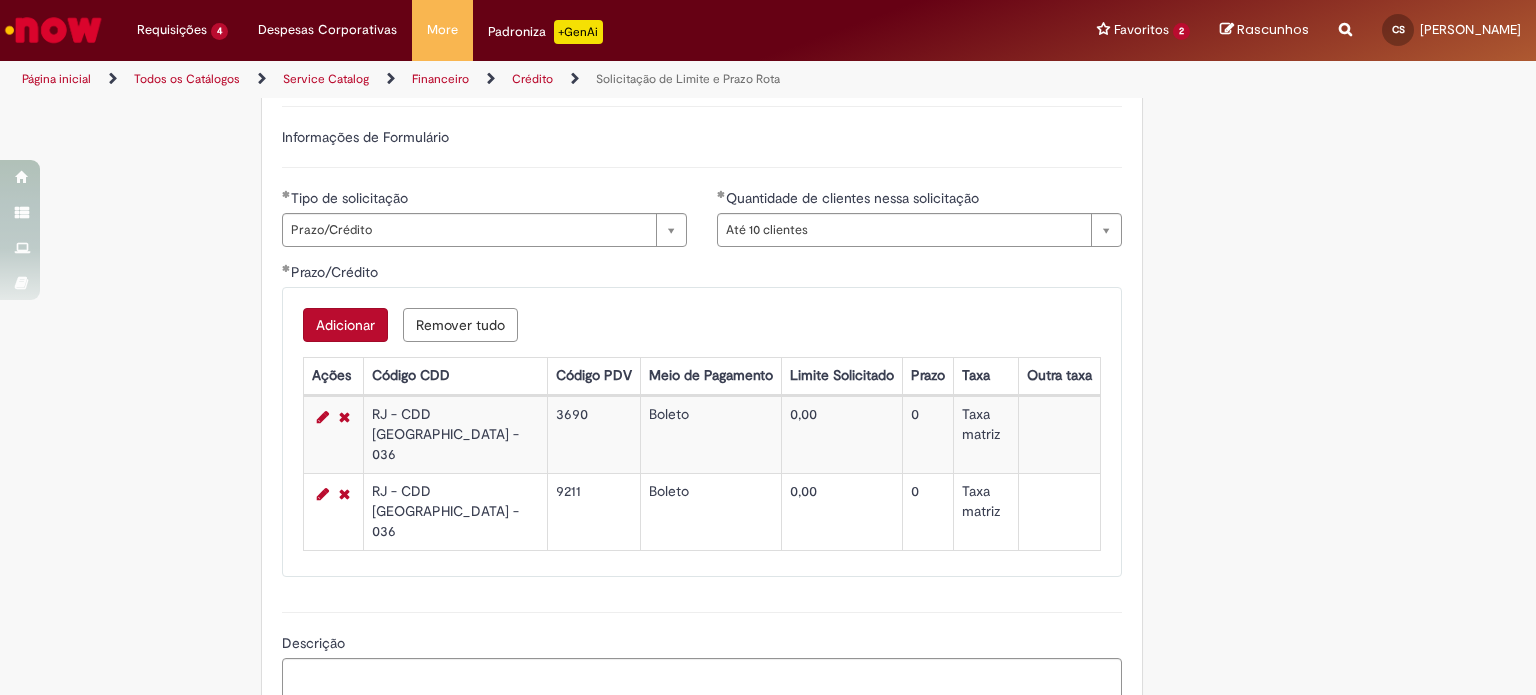 click on "Adicionar" at bounding box center (345, 325) 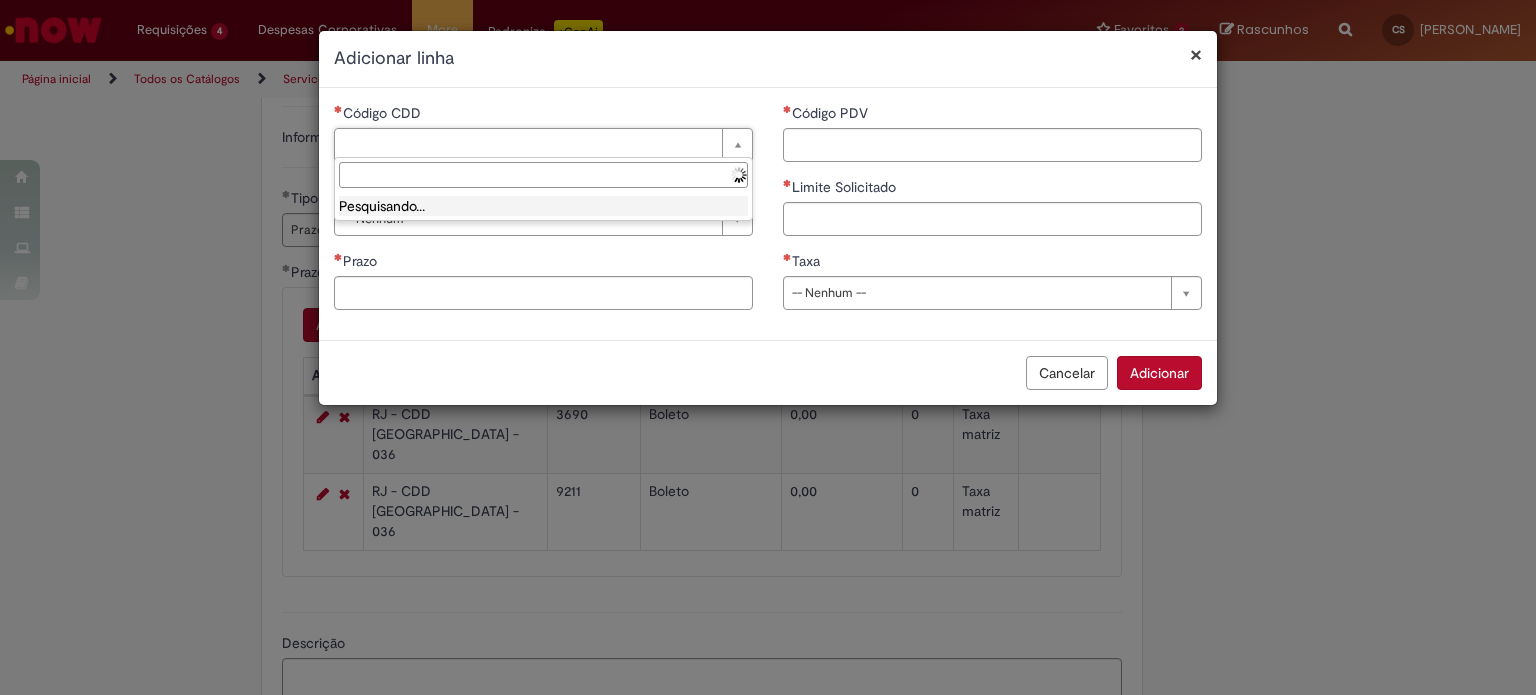 type on "*" 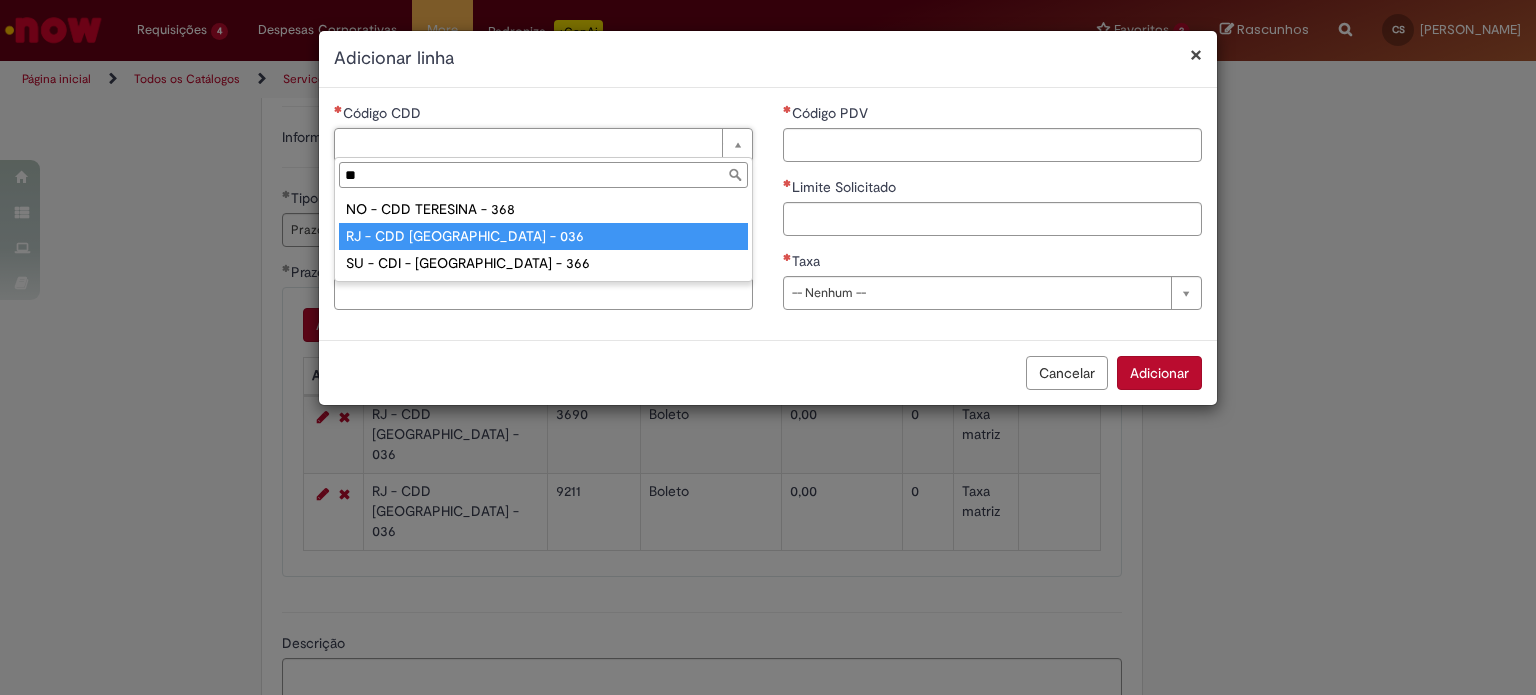 type on "**" 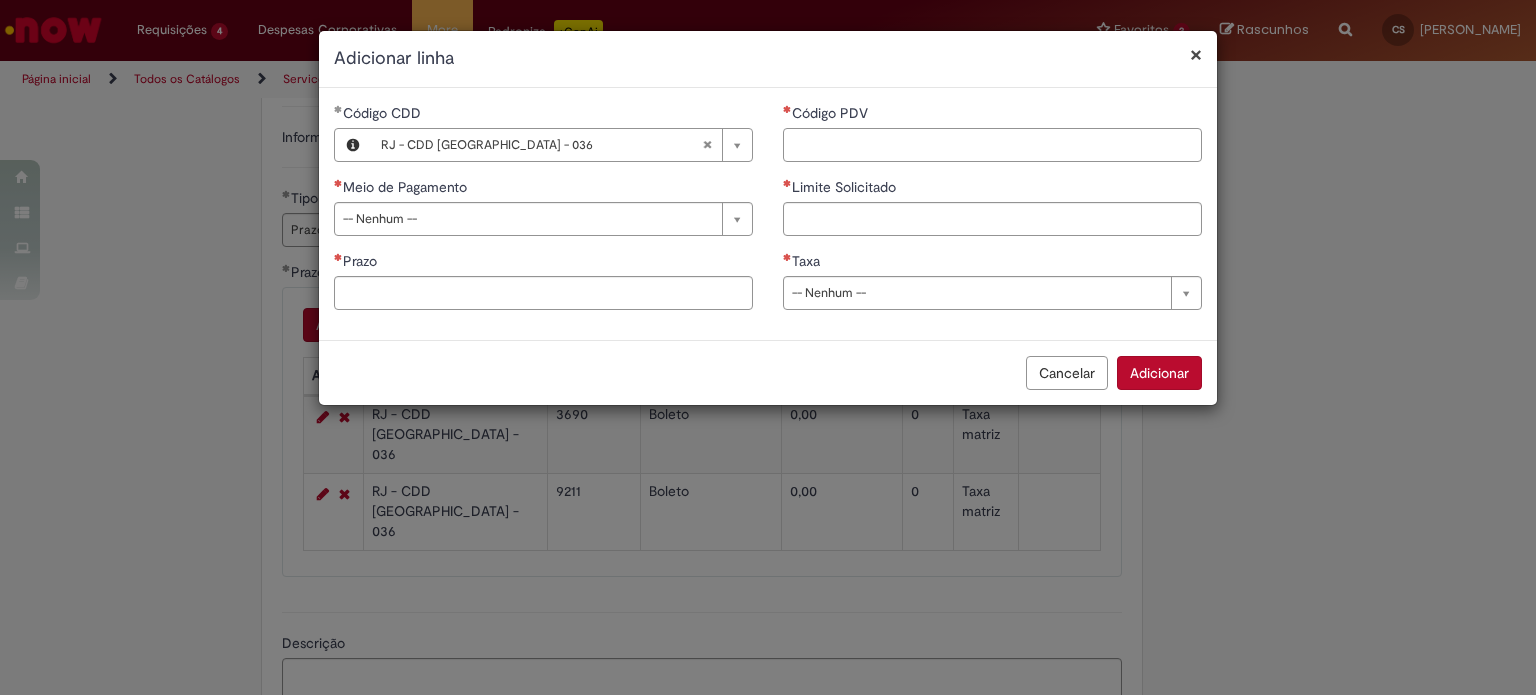 click on "Código PDV" at bounding box center (992, 145) 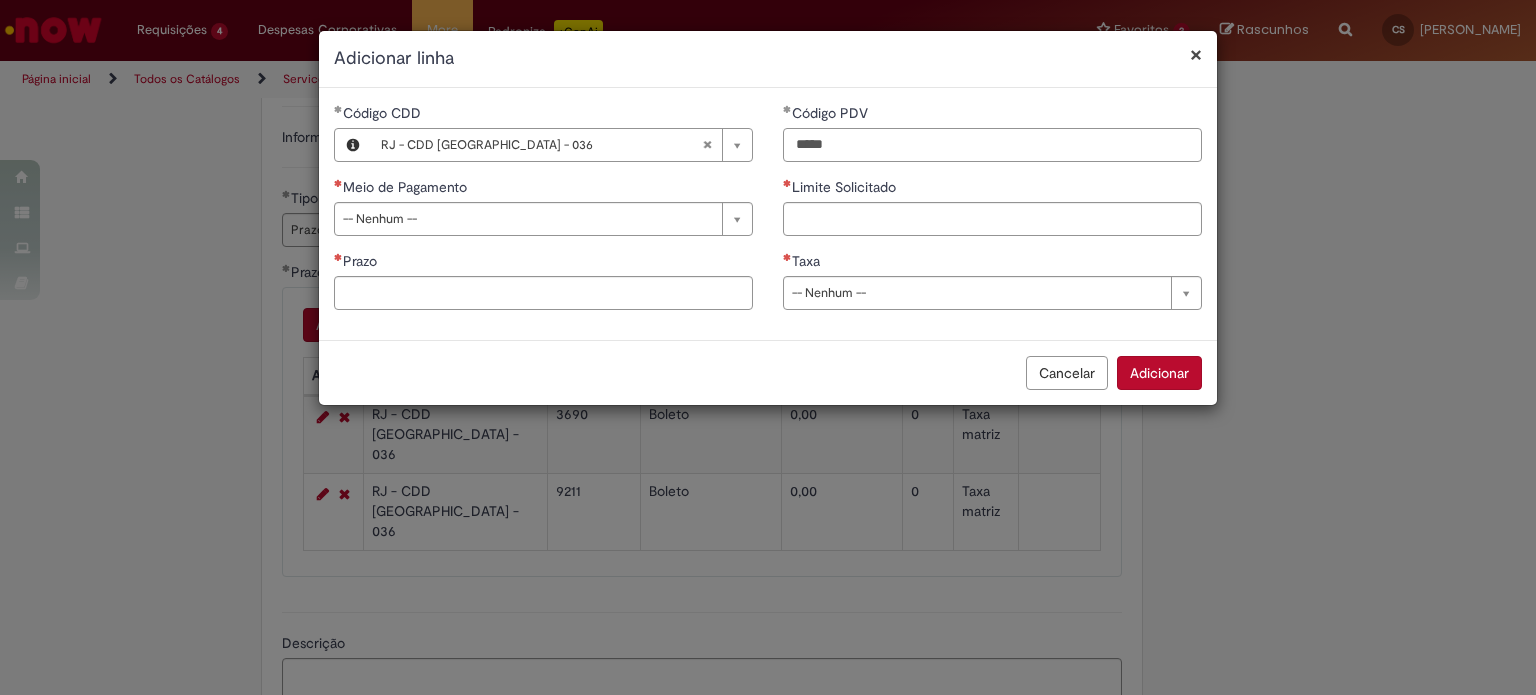 type on "*****" 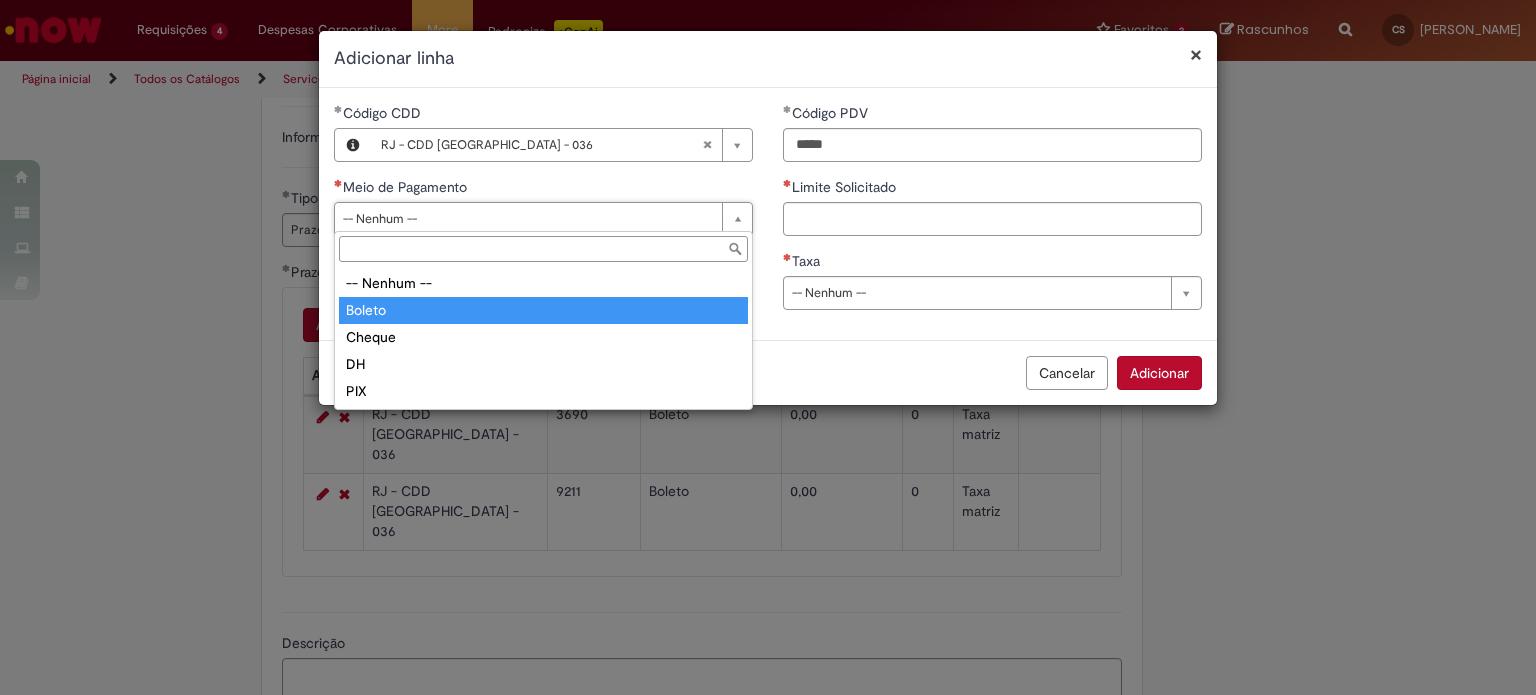 type on "******" 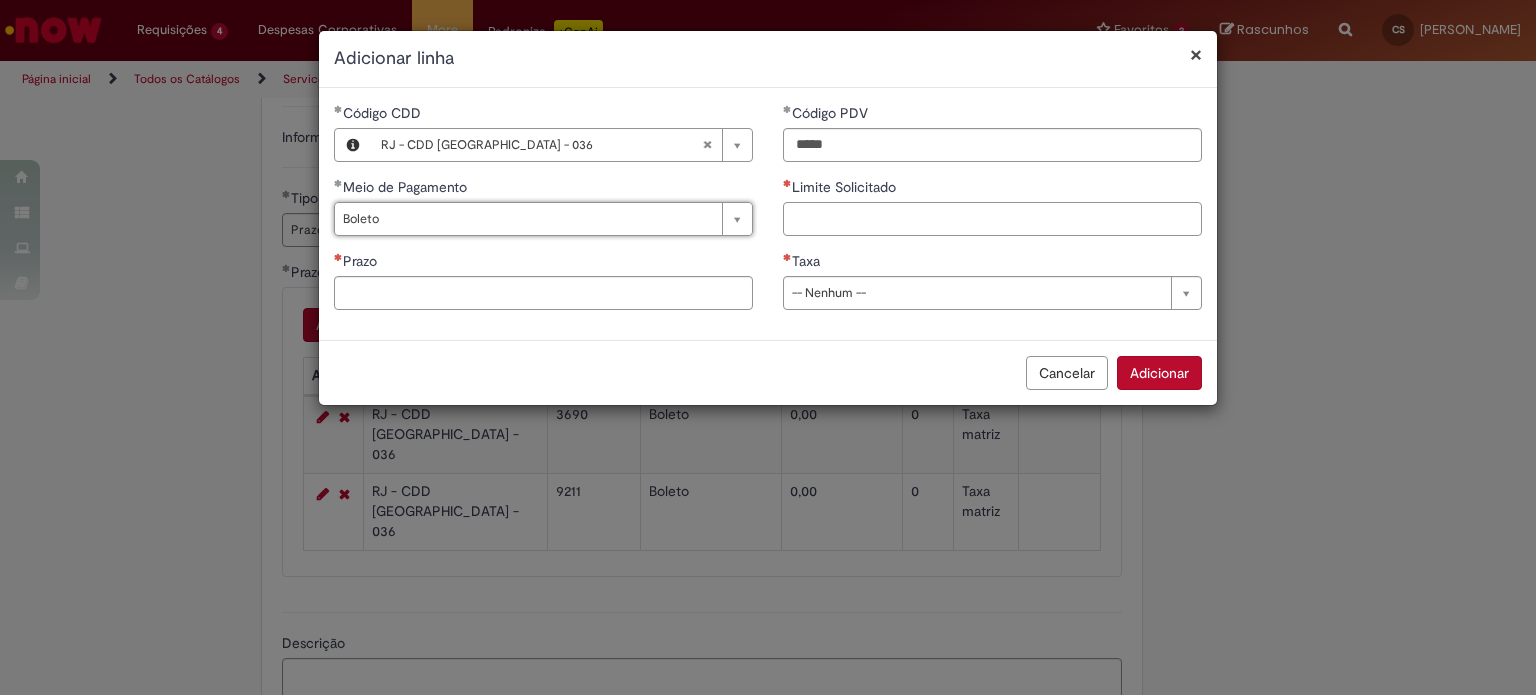 click on "Limite Solicitado" at bounding box center (992, 219) 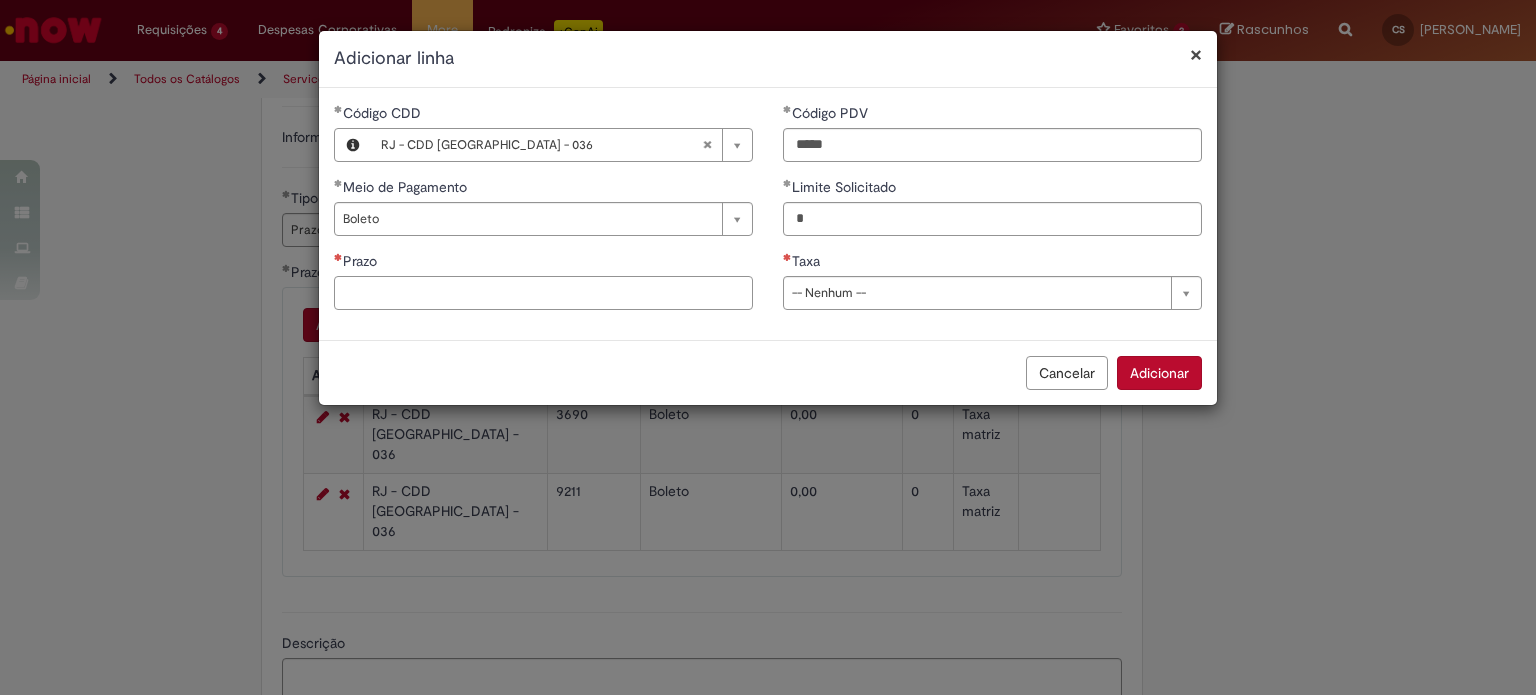 type on "****" 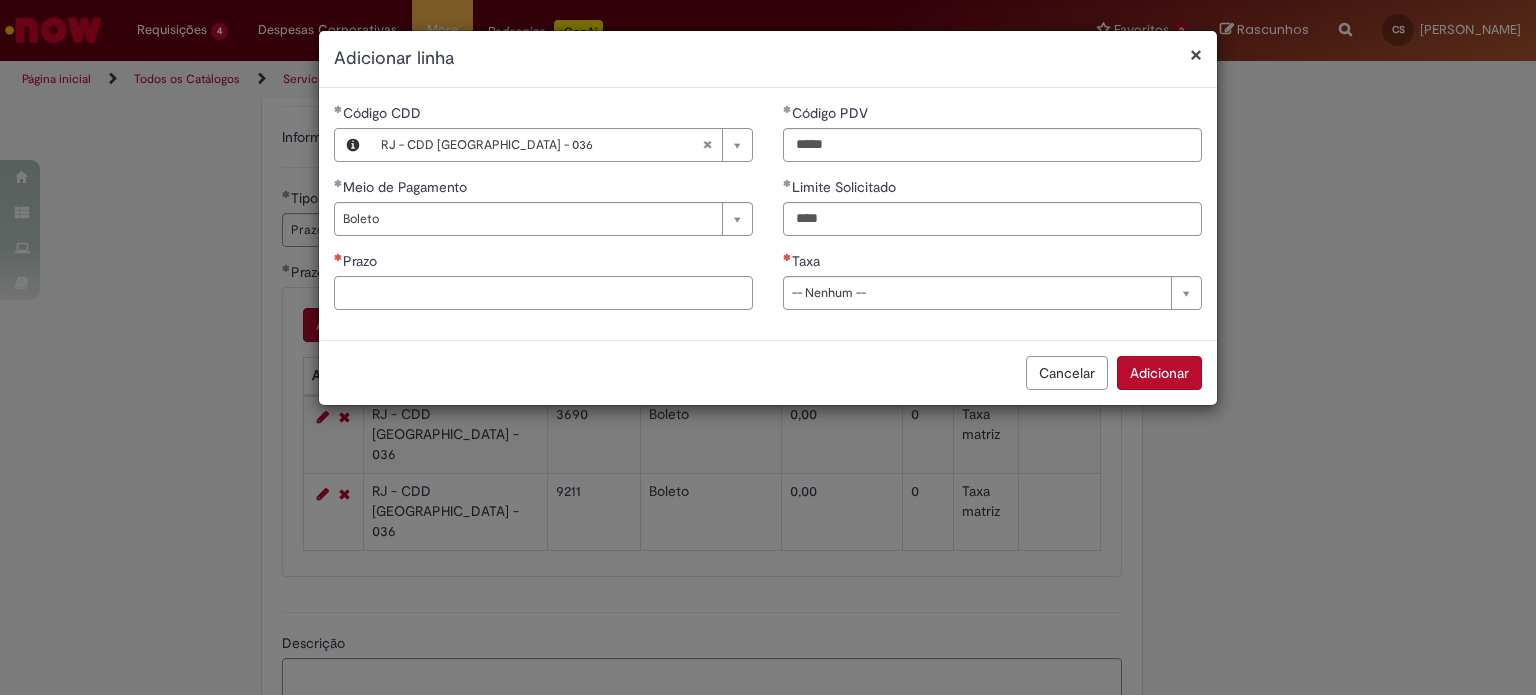click on "Prazo" at bounding box center (543, 293) 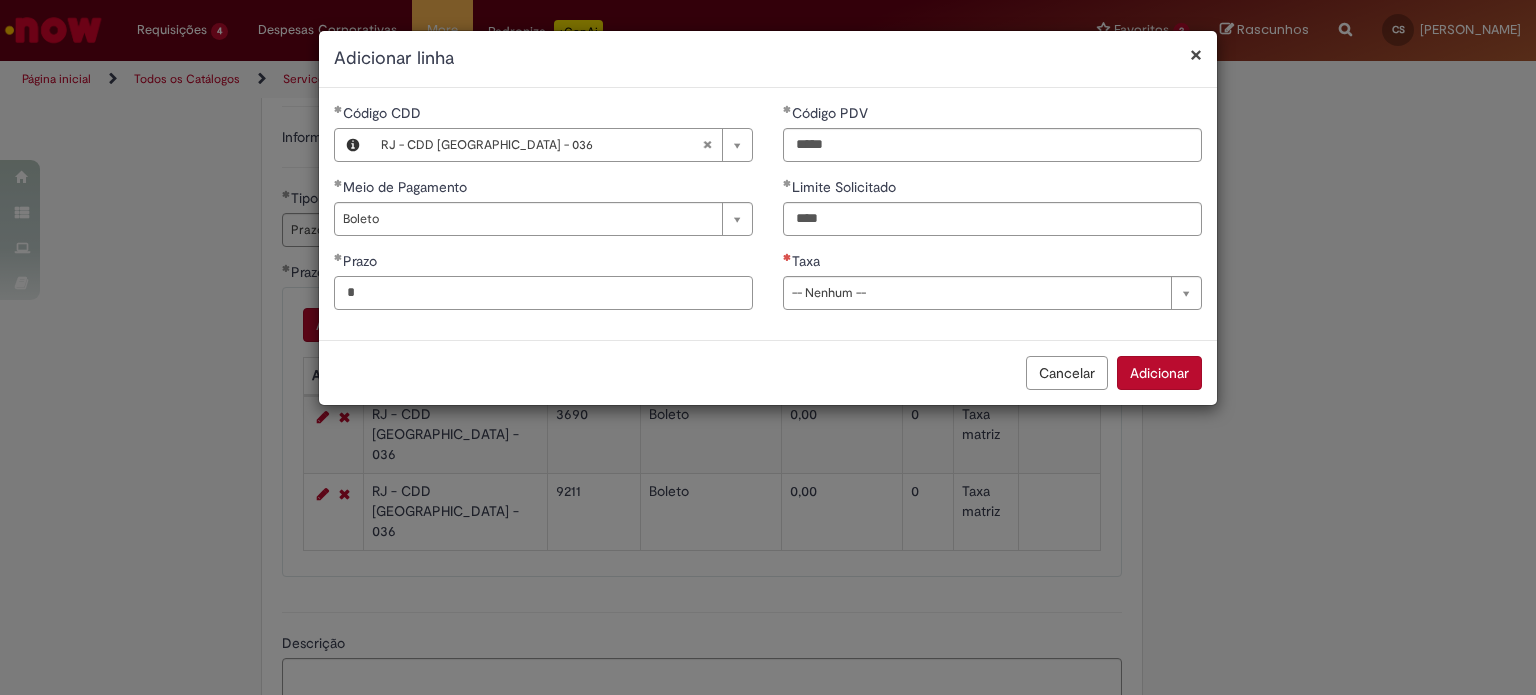 type on "*" 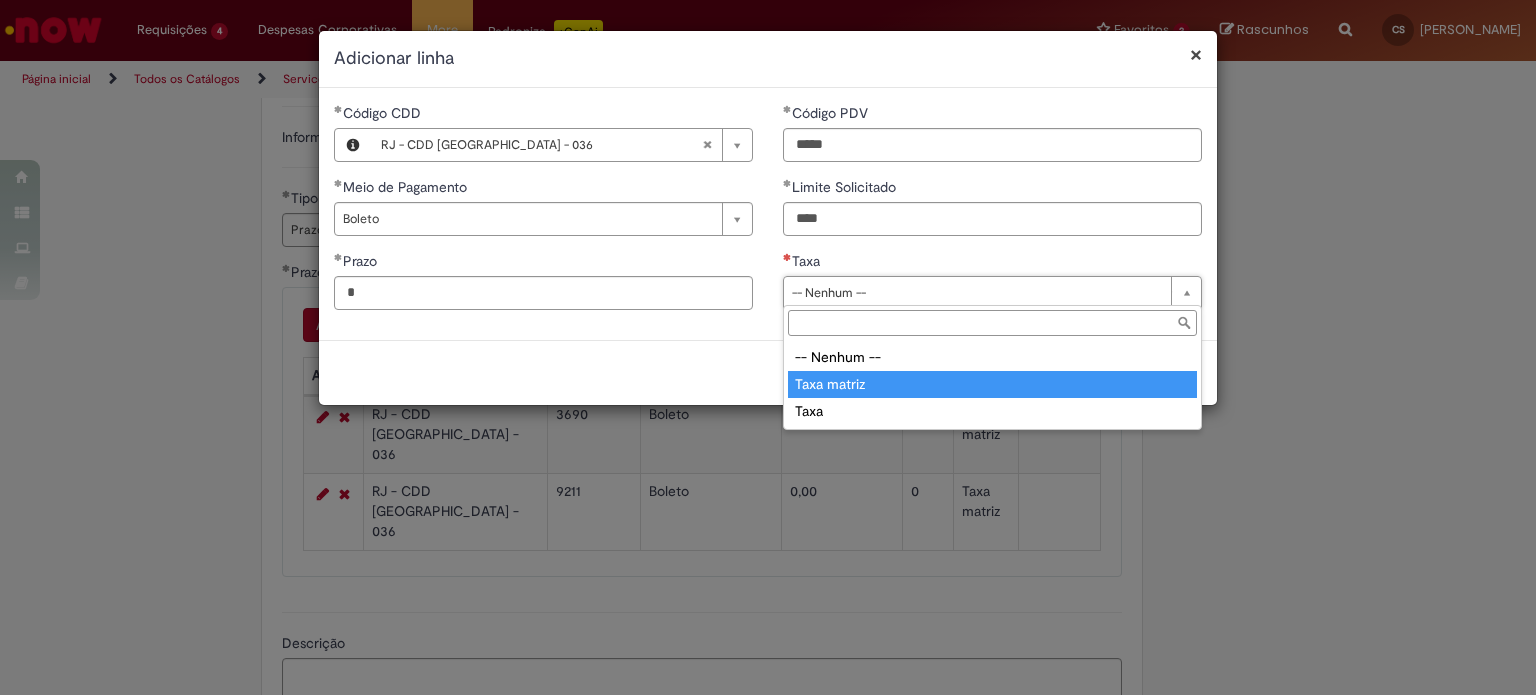 type on "**********" 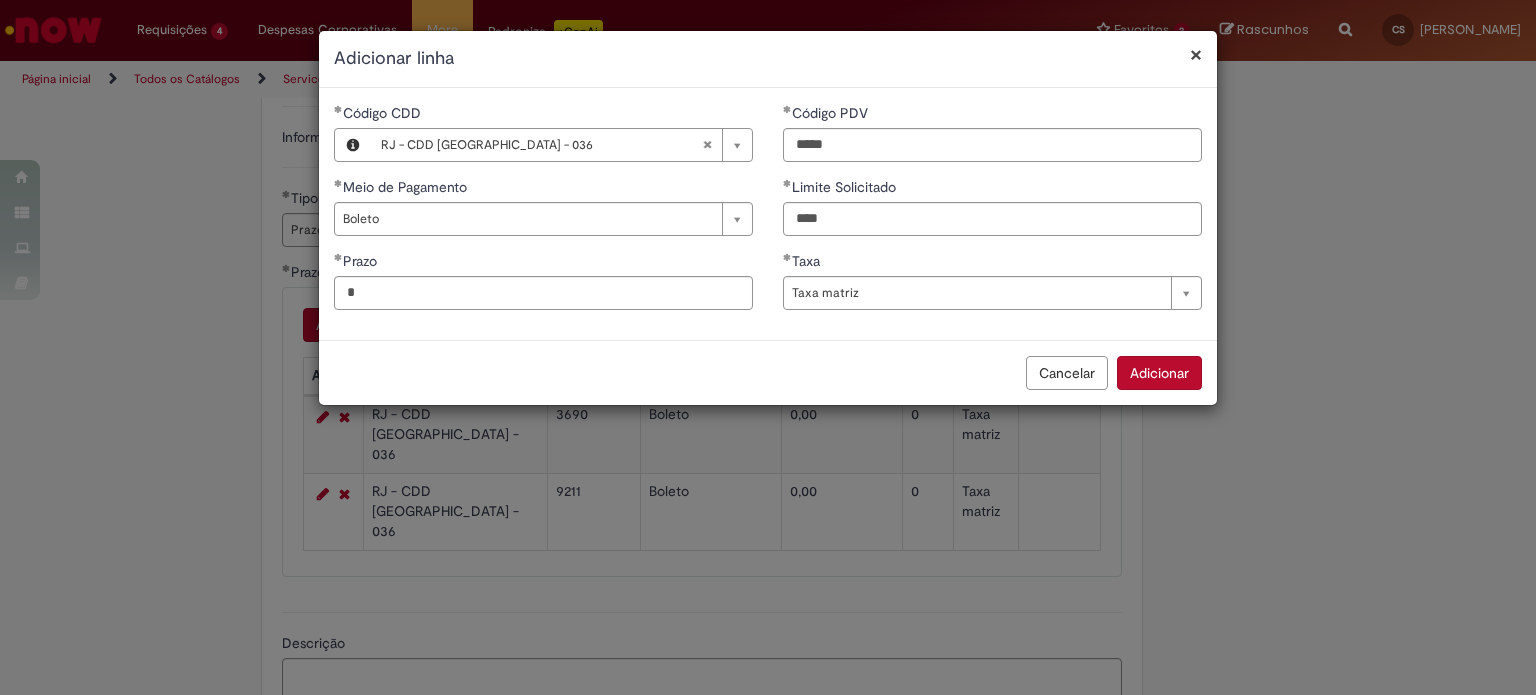 click on "Adicionar" at bounding box center [1159, 373] 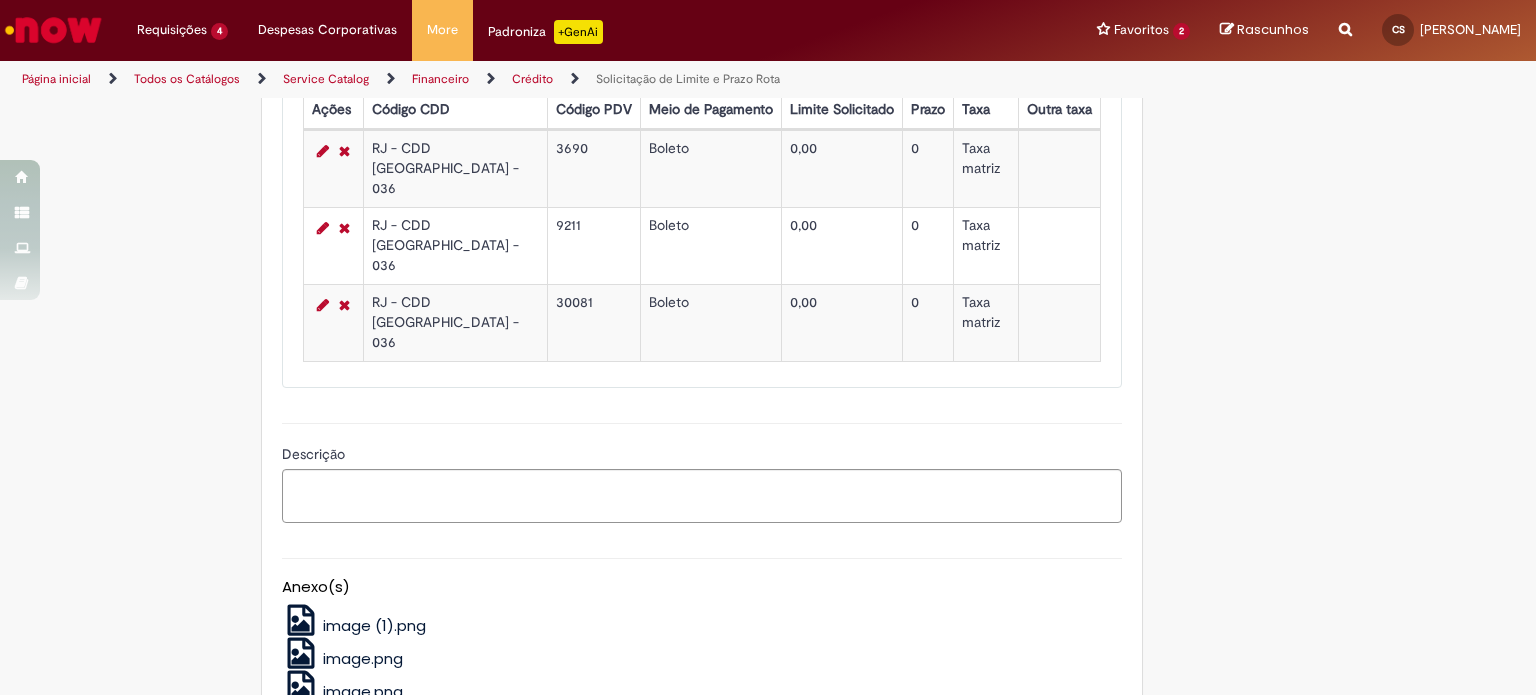 scroll, scrollTop: 1400, scrollLeft: 0, axis: vertical 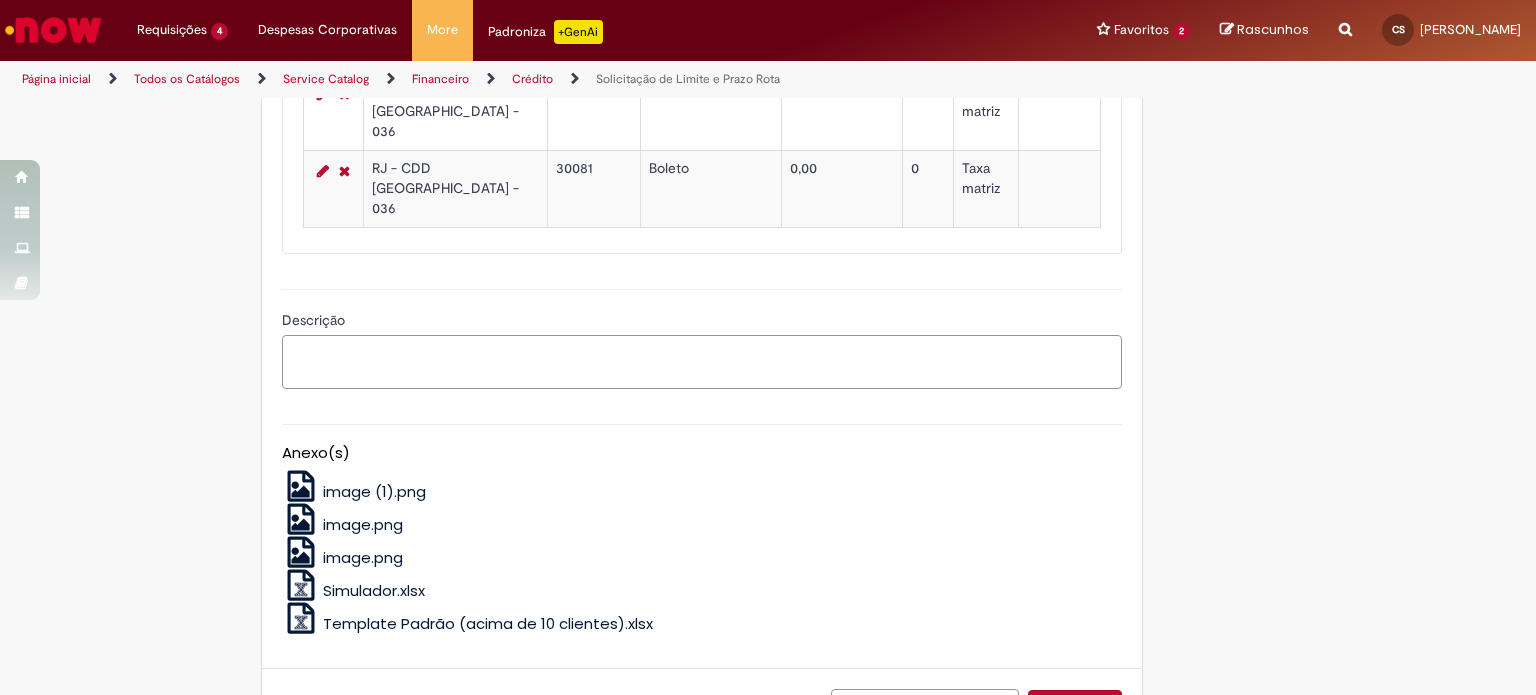 click on "Descrição" at bounding box center (702, 362) 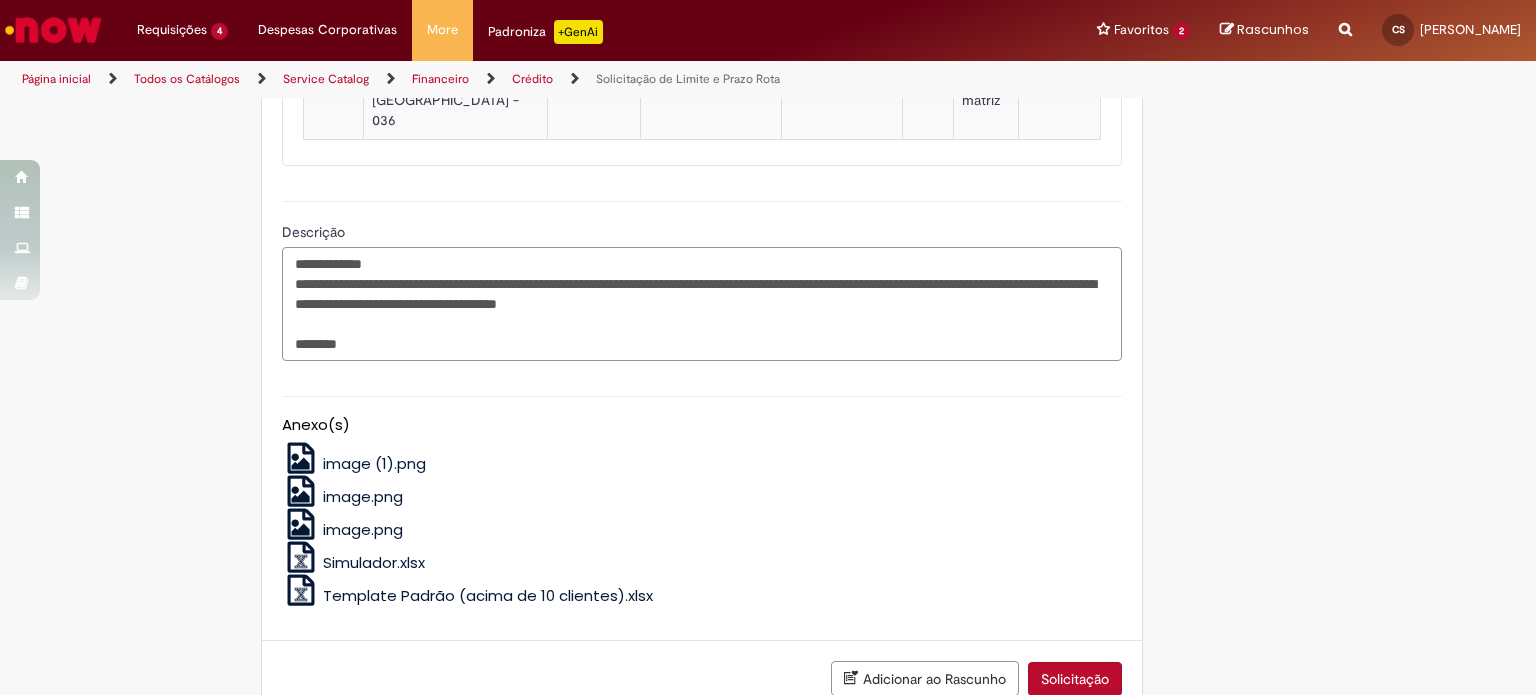 scroll, scrollTop: 1553, scrollLeft: 0, axis: vertical 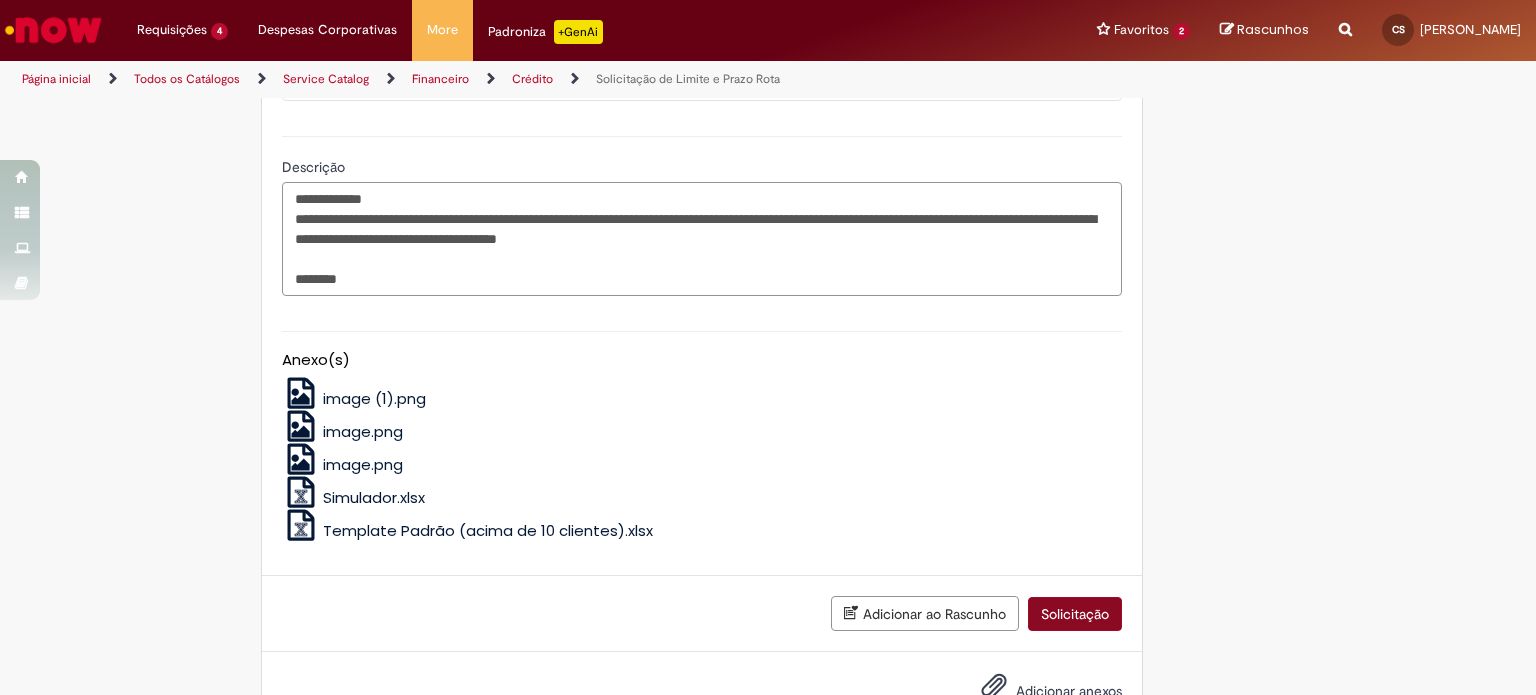 type on "**********" 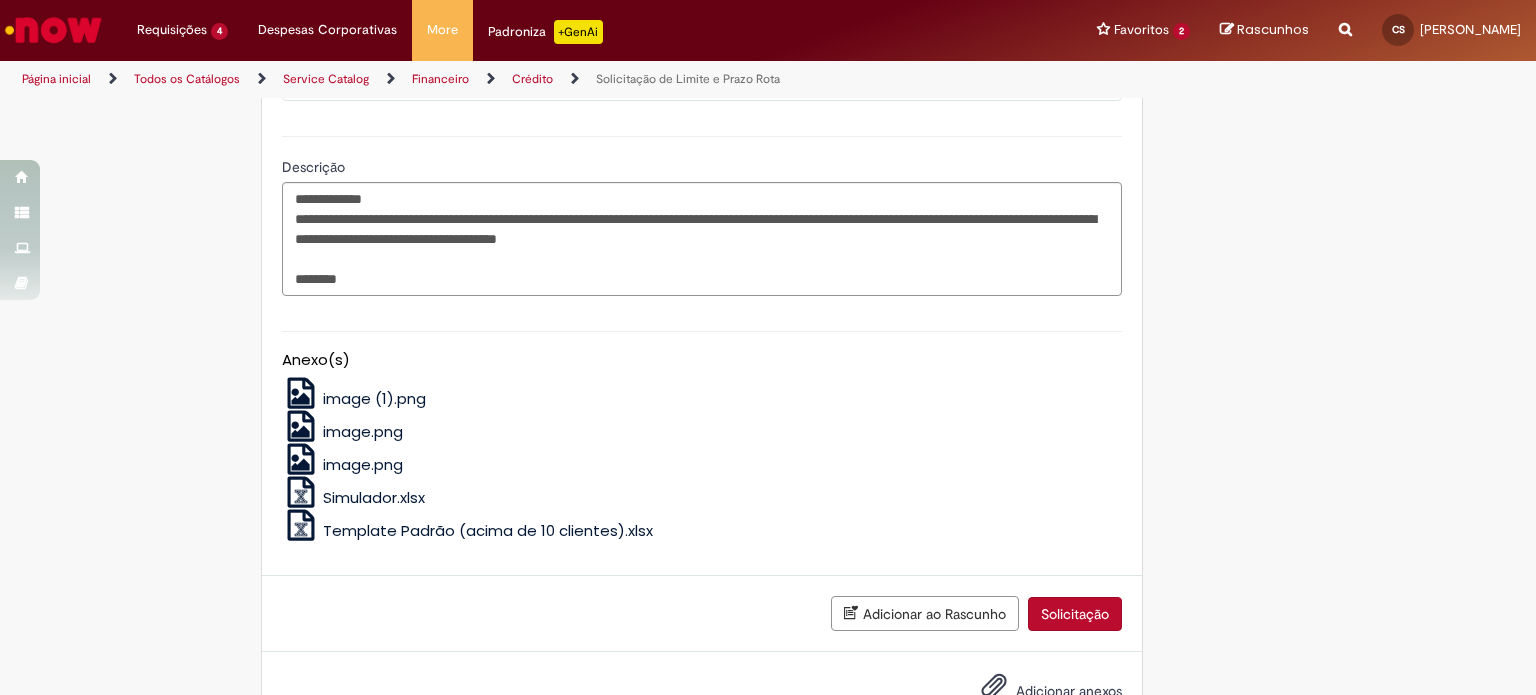 click on "Solicitação" at bounding box center (1075, 614) 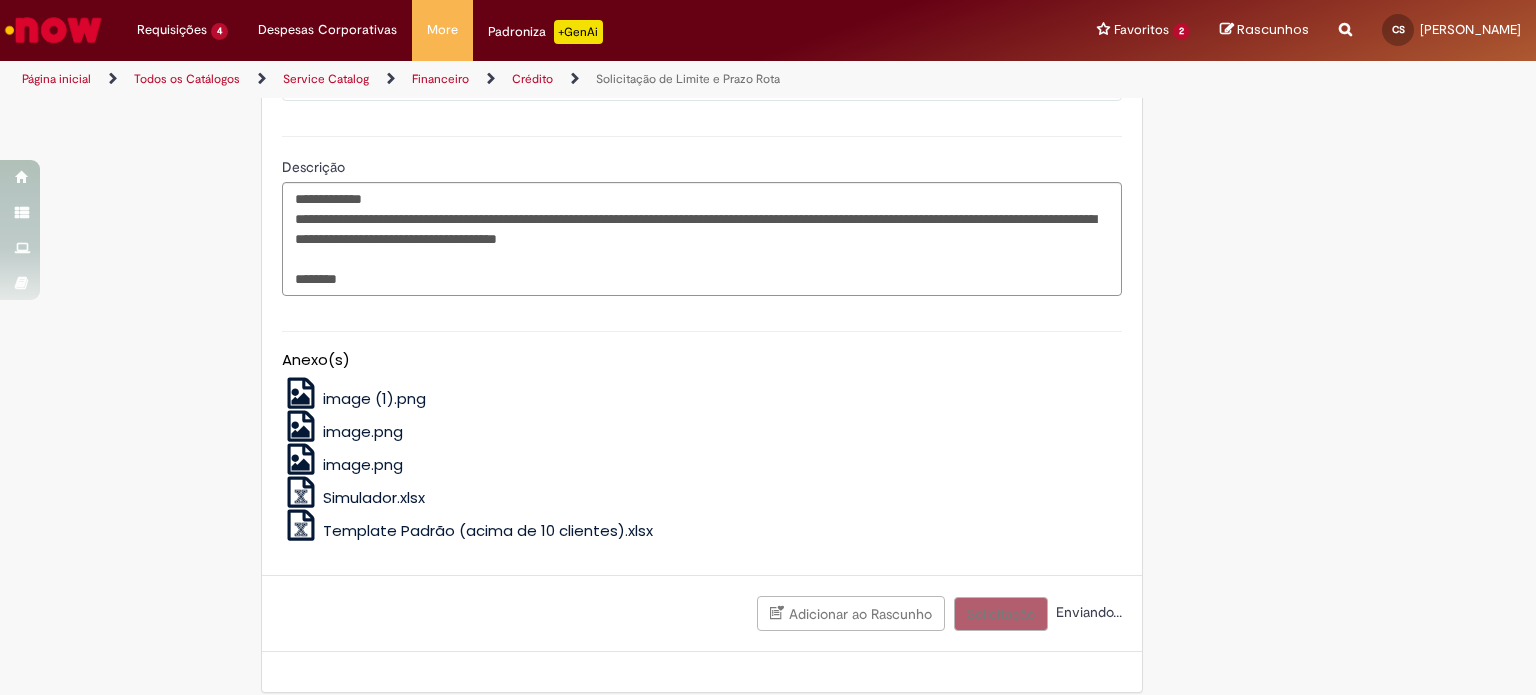 scroll, scrollTop: 1508, scrollLeft: 0, axis: vertical 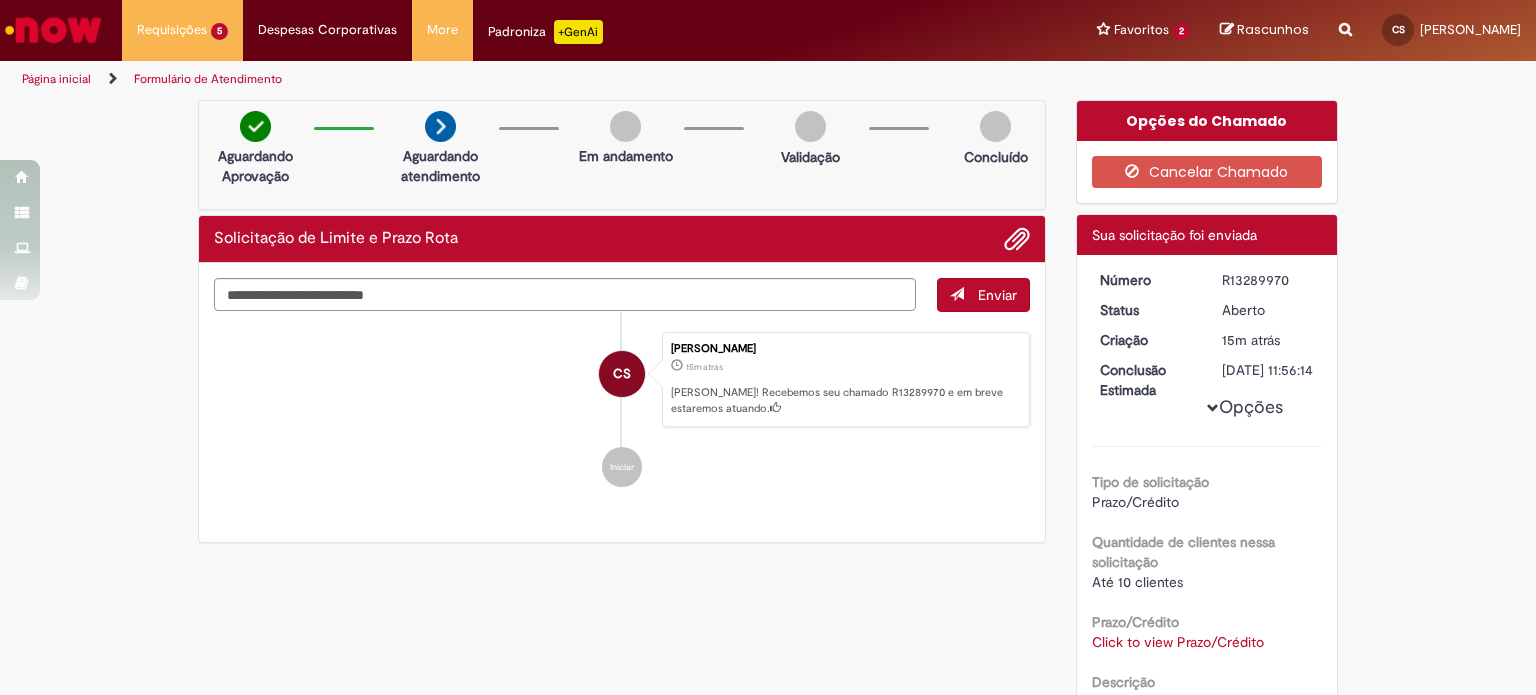 drag, startPoint x: 1276, startPoint y: 277, endPoint x: 1220, endPoint y: 277, distance: 56 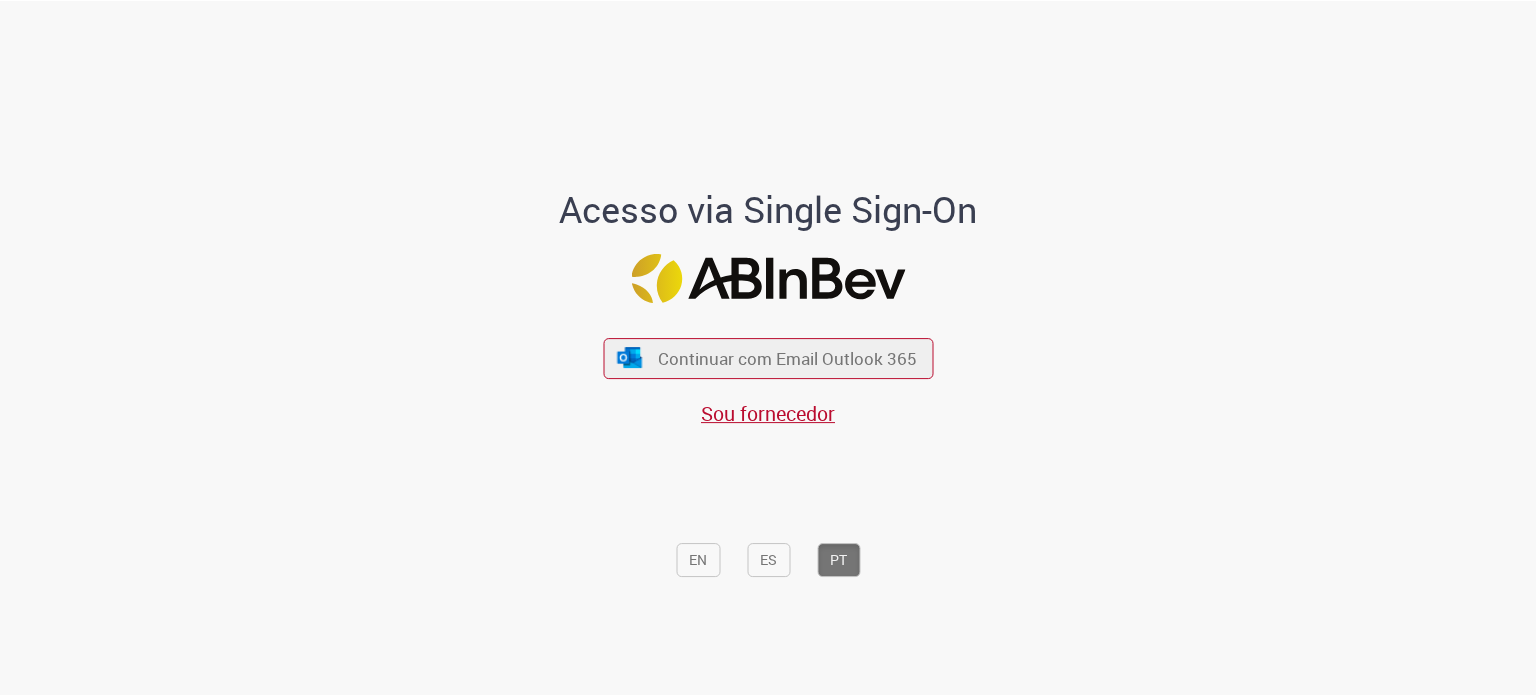 scroll, scrollTop: 0, scrollLeft: 0, axis: both 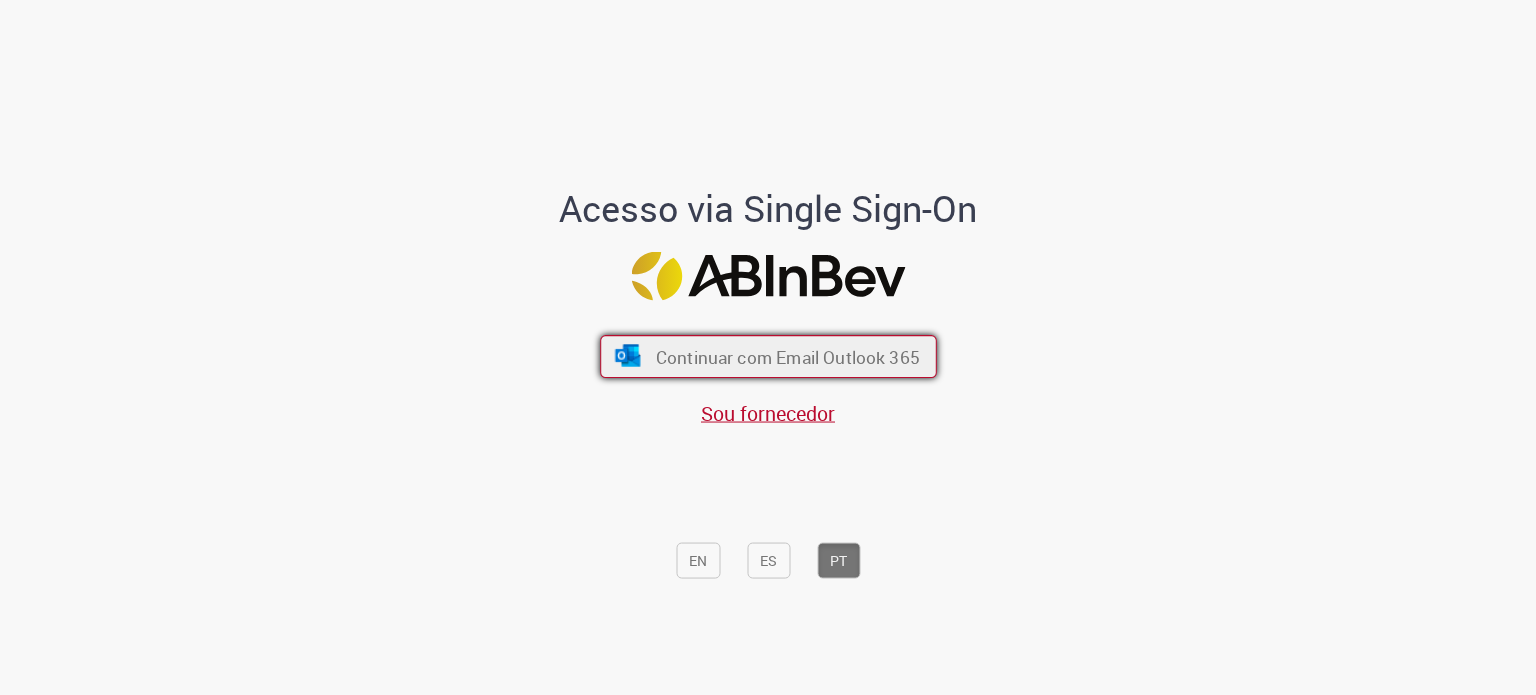 click on "Continuar com Email Outlook 365" at bounding box center [787, 357] 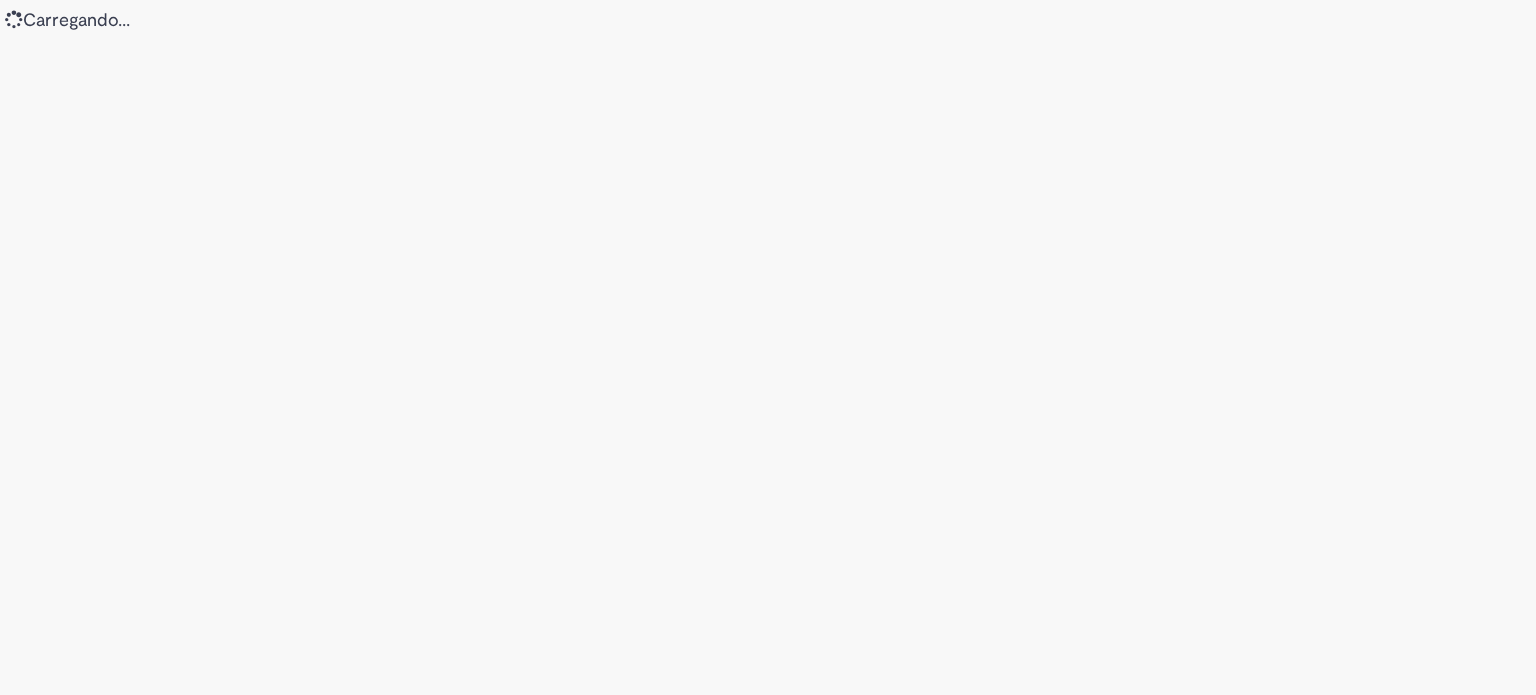 scroll, scrollTop: 0, scrollLeft: 0, axis: both 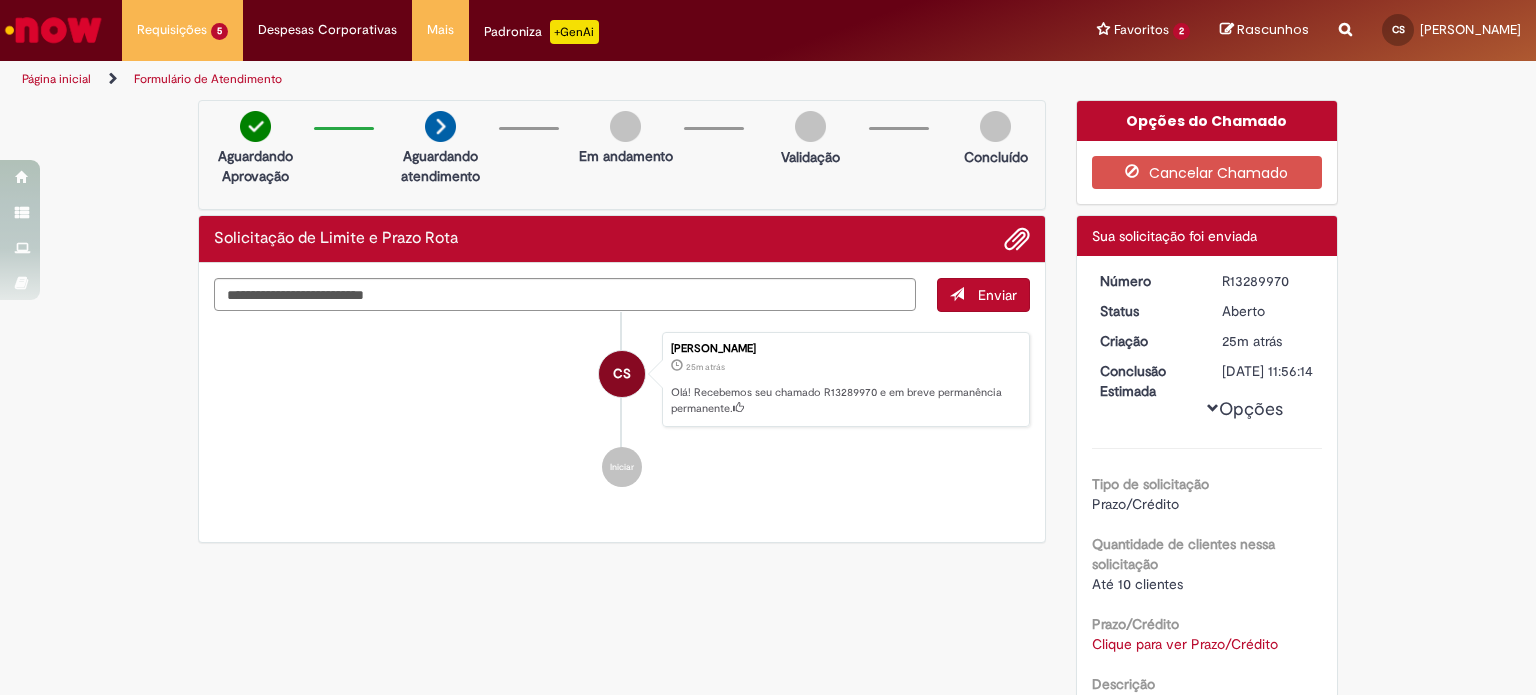 click at bounding box center (53, 30) 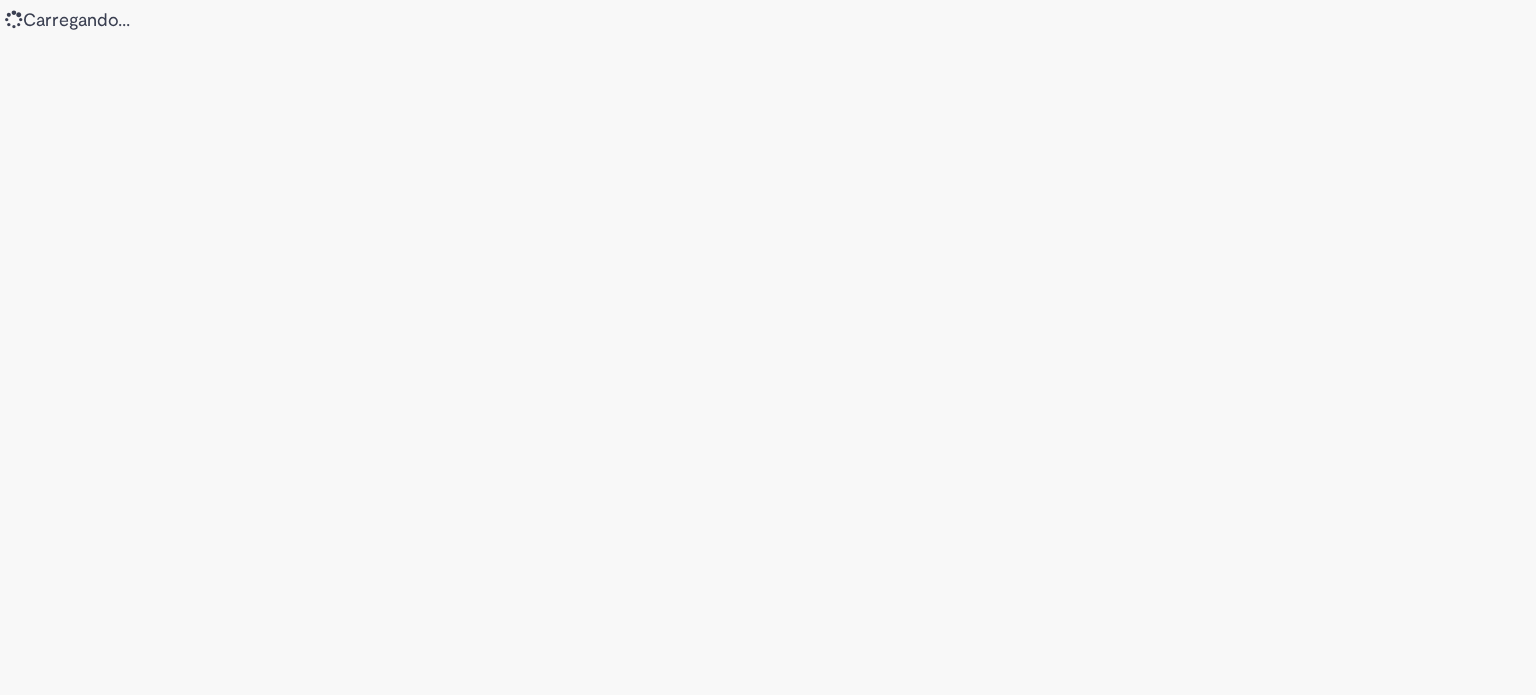 scroll, scrollTop: 0, scrollLeft: 0, axis: both 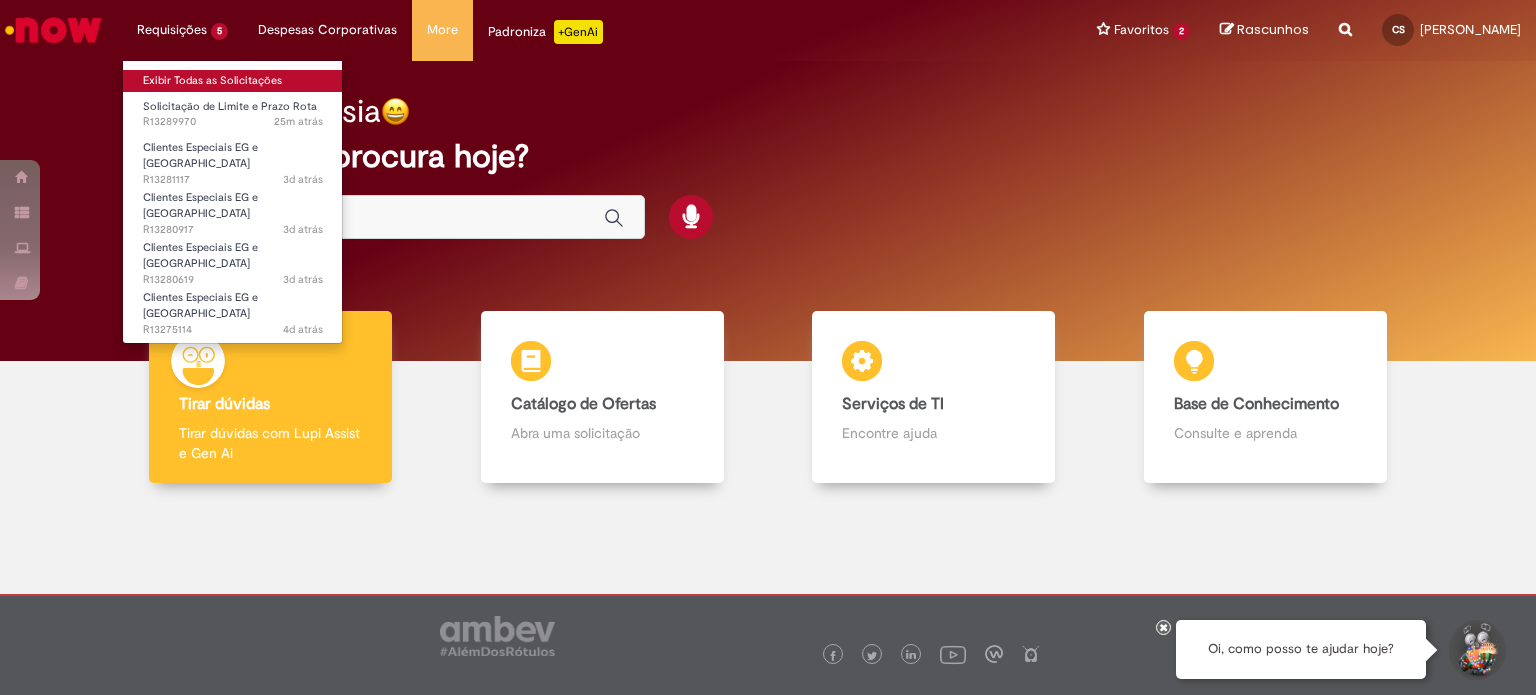 click on "Exibir Todas as Solicitações" at bounding box center (233, 81) 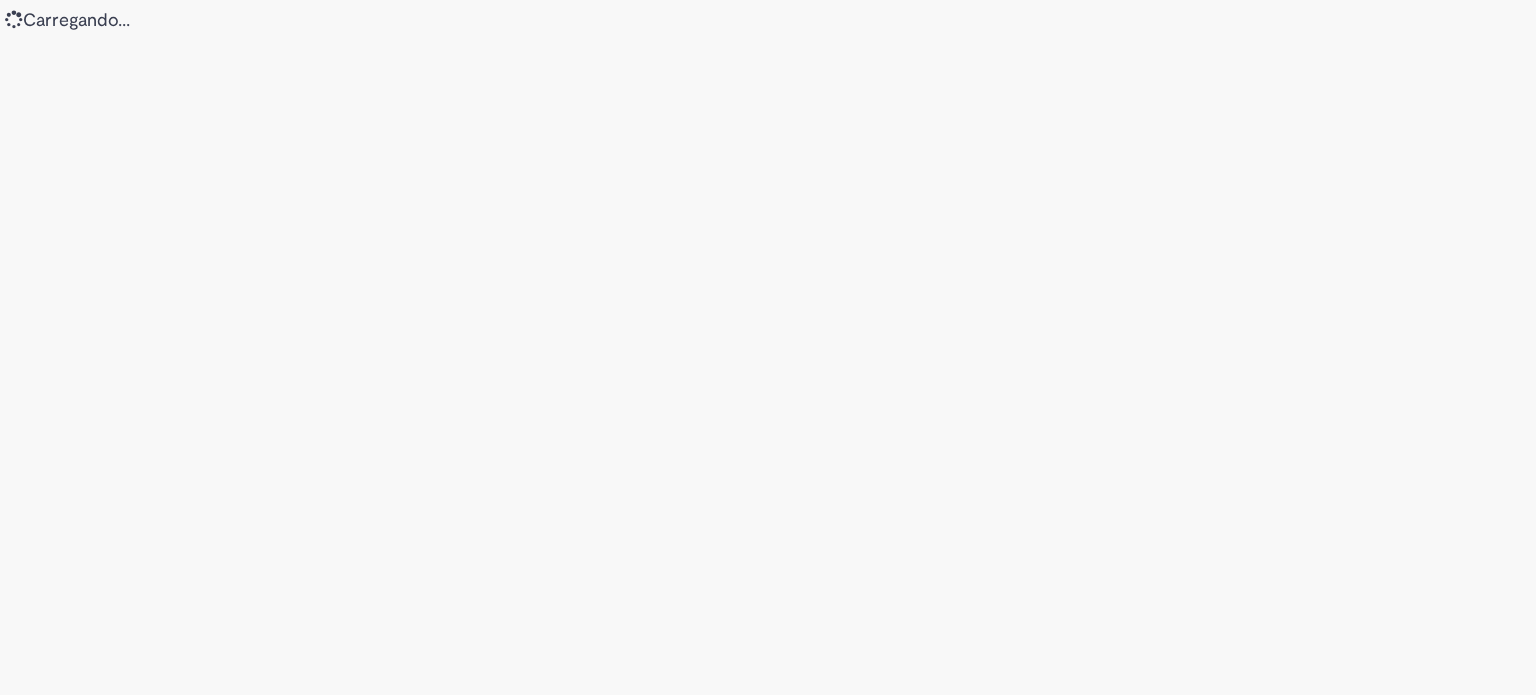 scroll, scrollTop: 0, scrollLeft: 0, axis: both 